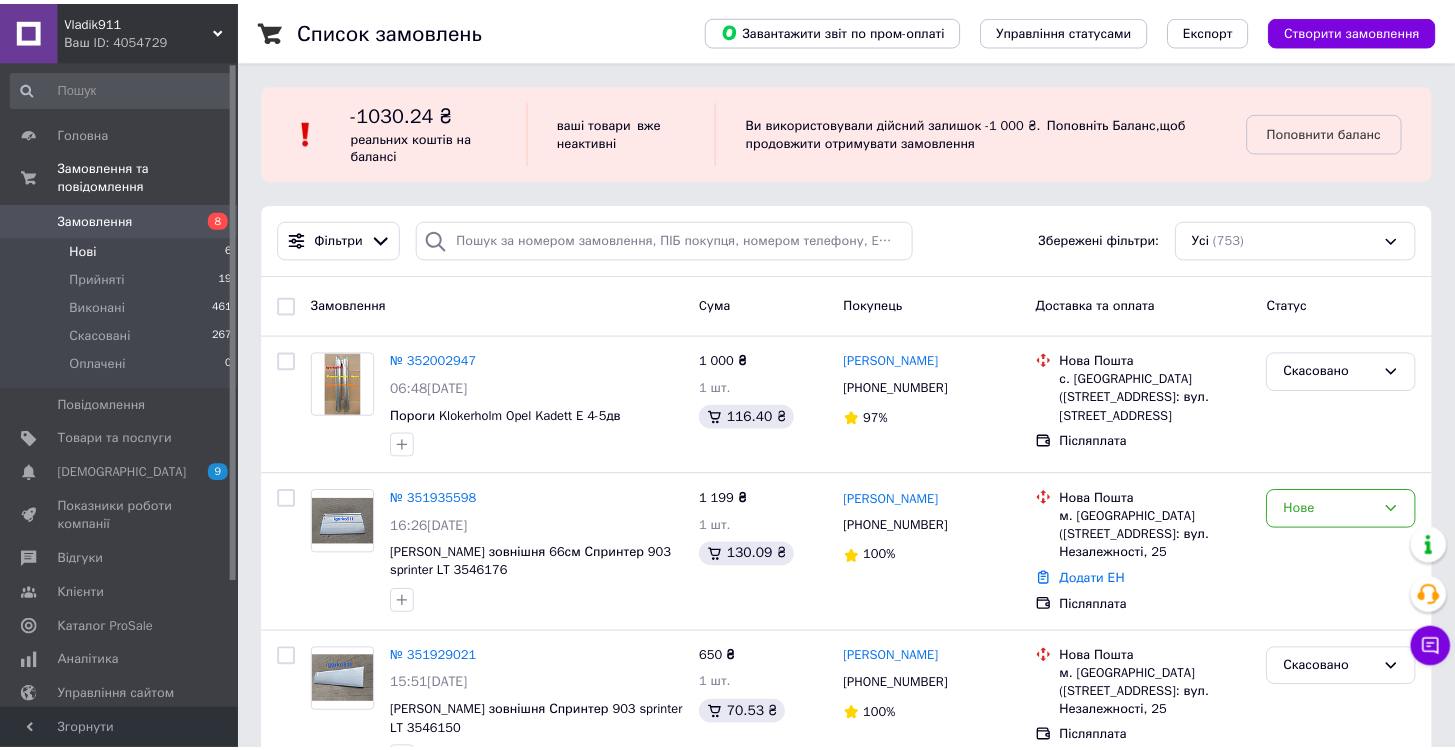 scroll, scrollTop: 0, scrollLeft: 0, axis: both 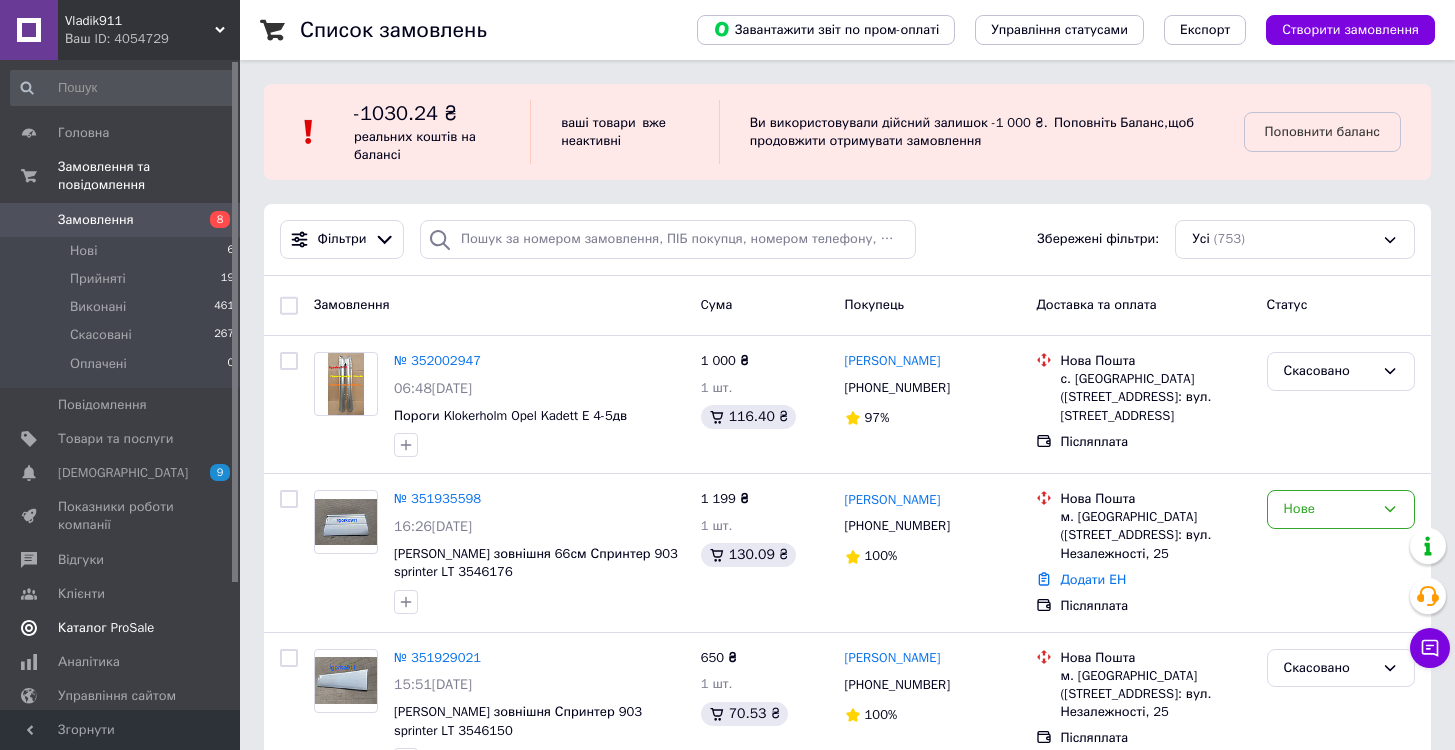 click on "Каталог ProSale" at bounding box center [106, 628] 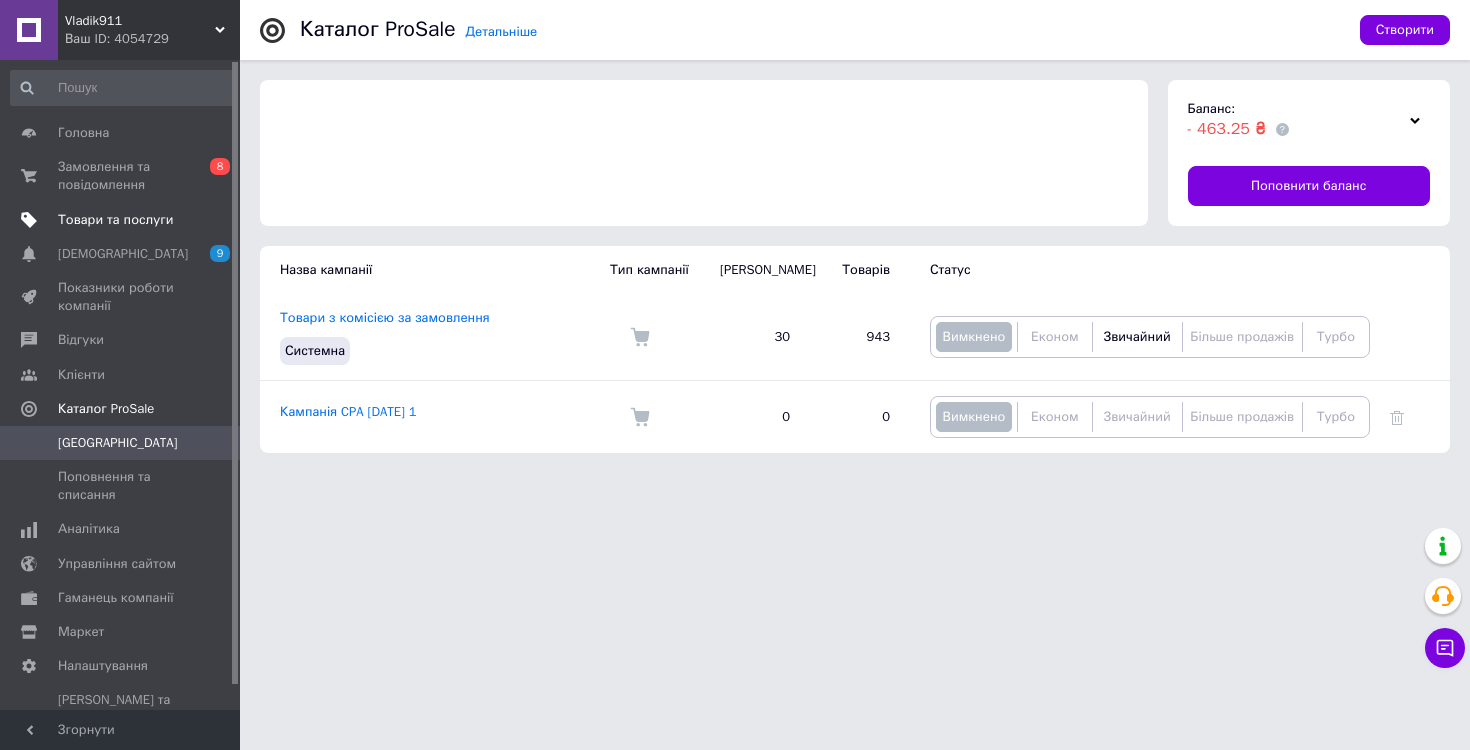 click on "Товари та послуги" at bounding box center (115, 220) 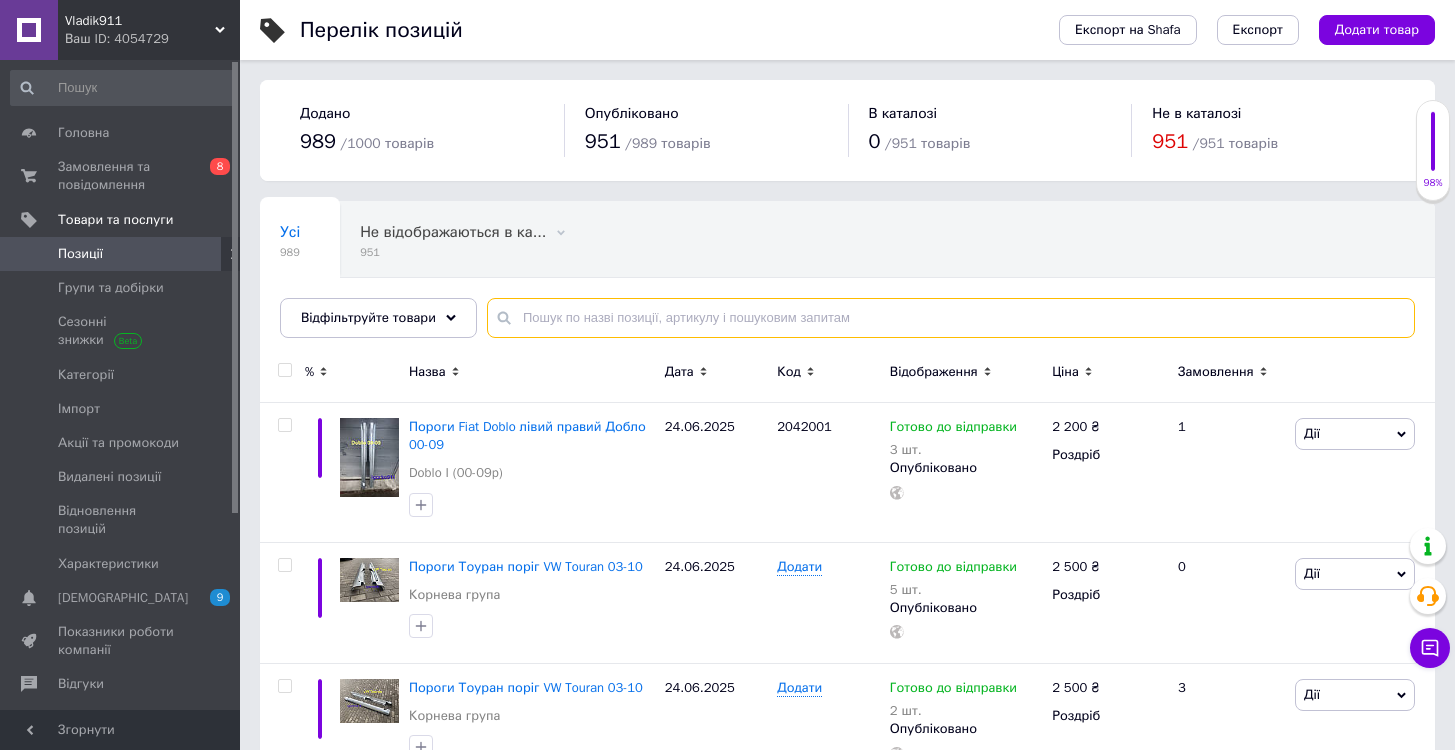 click at bounding box center [951, 318] 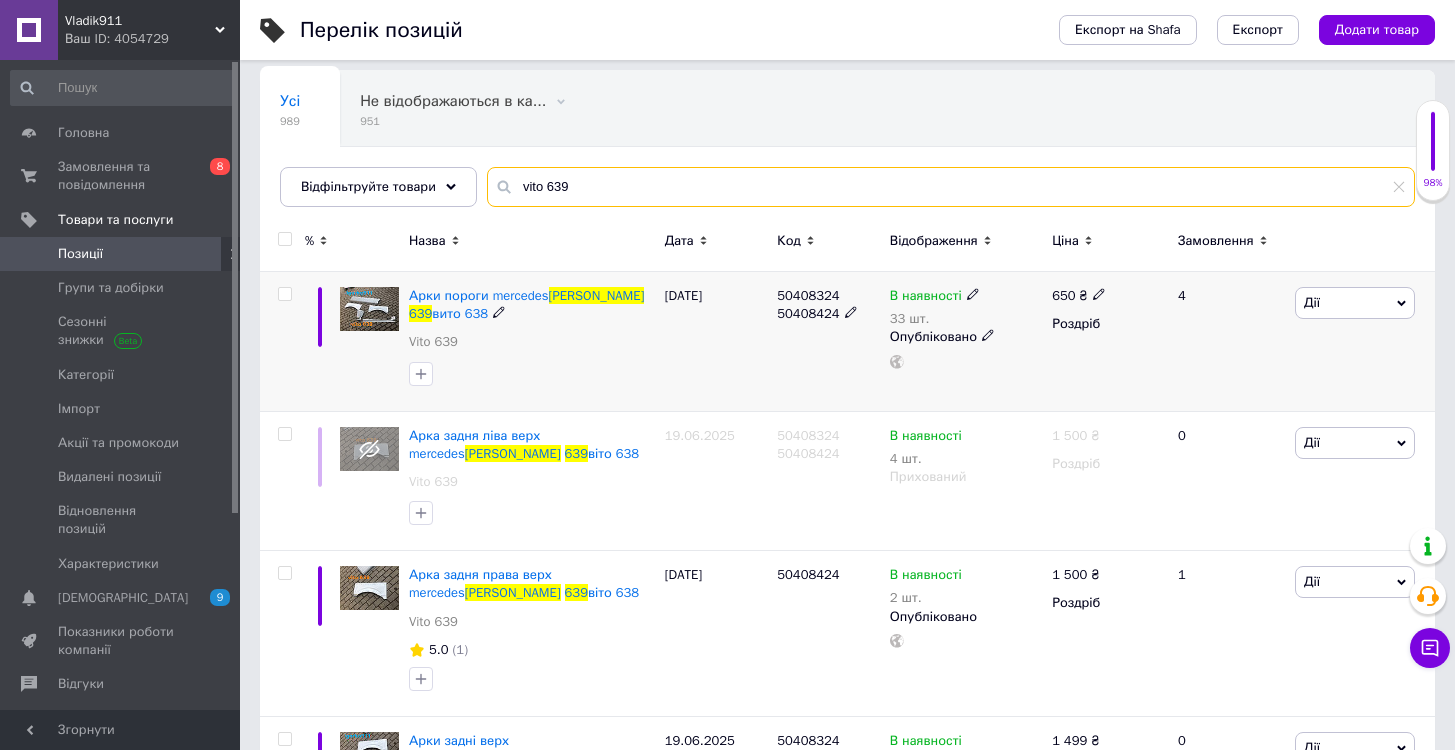 scroll, scrollTop: 530, scrollLeft: 0, axis: vertical 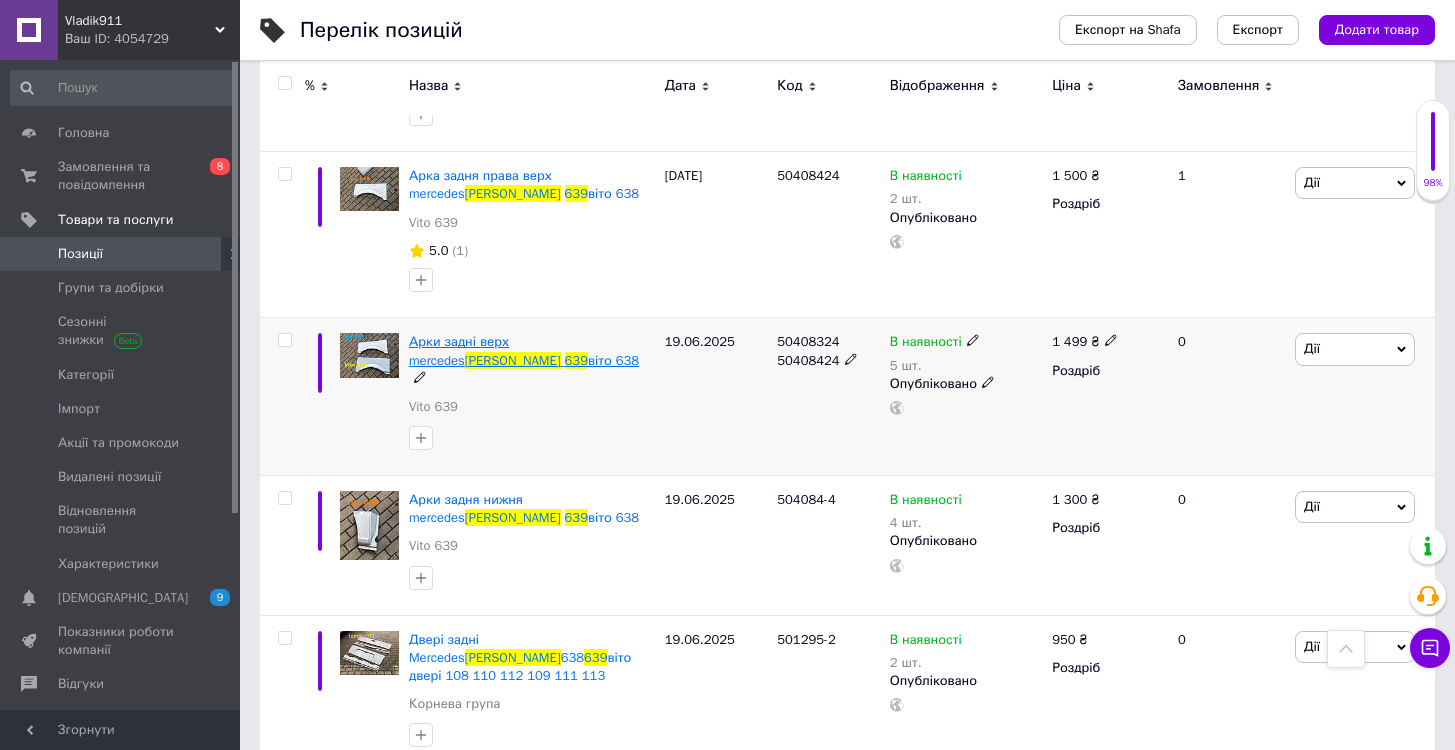 type on "vito 639" 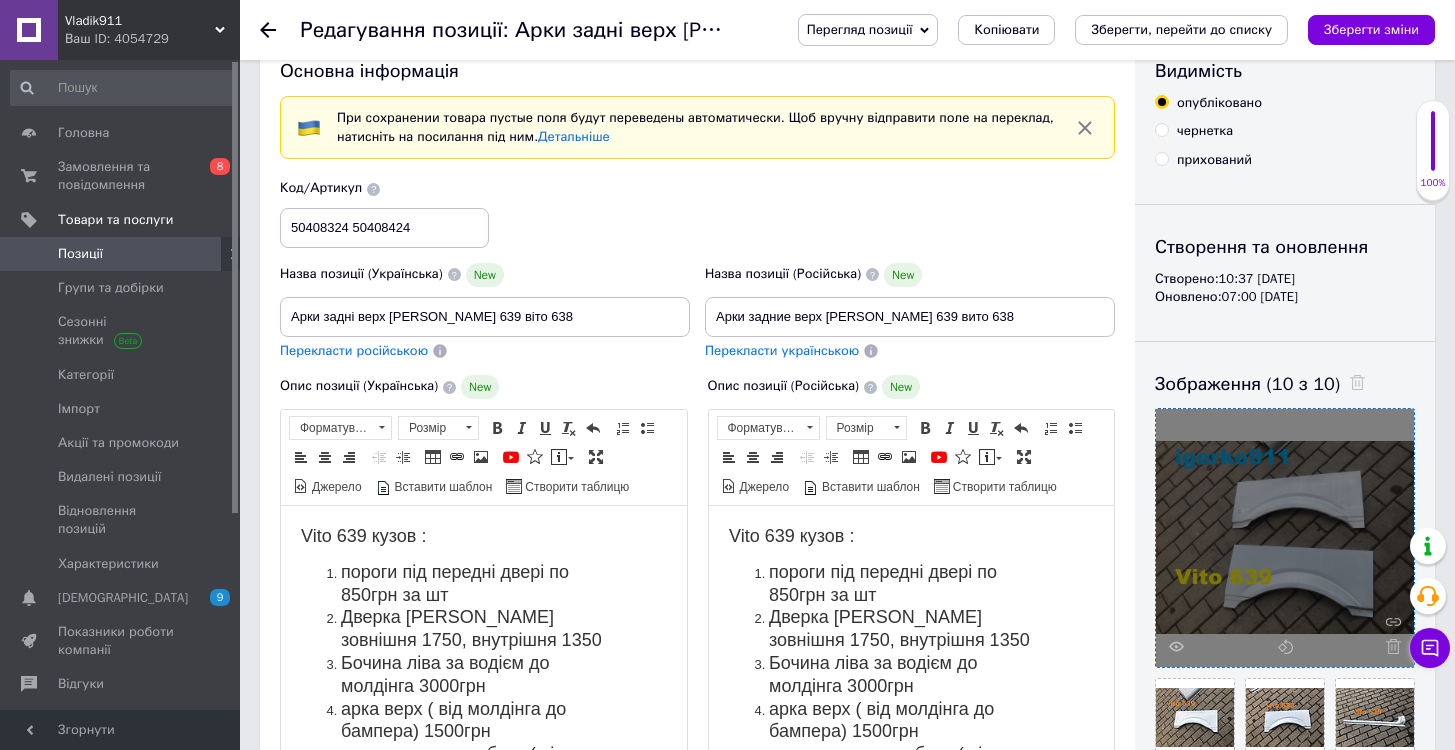 scroll, scrollTop: 52, scrollLeft: 0, axis: vertical 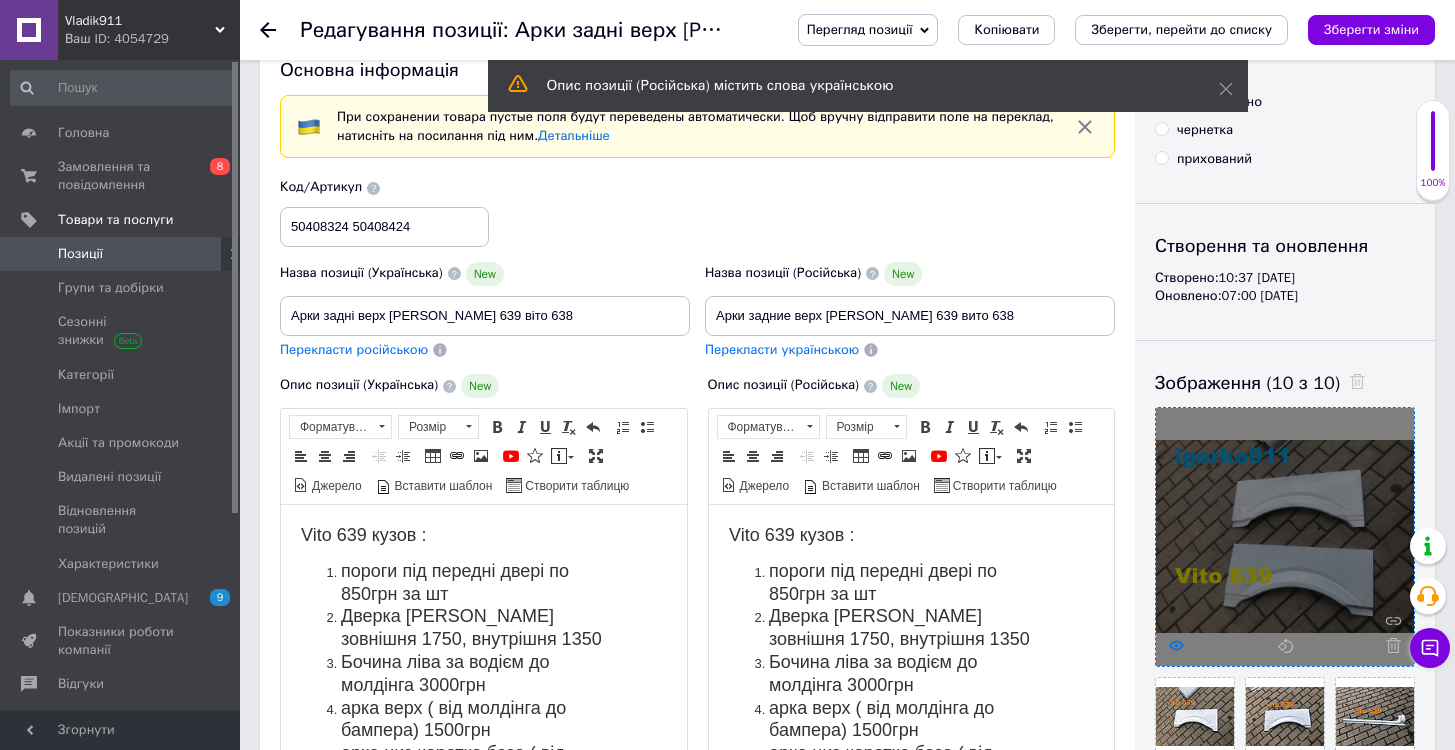 click 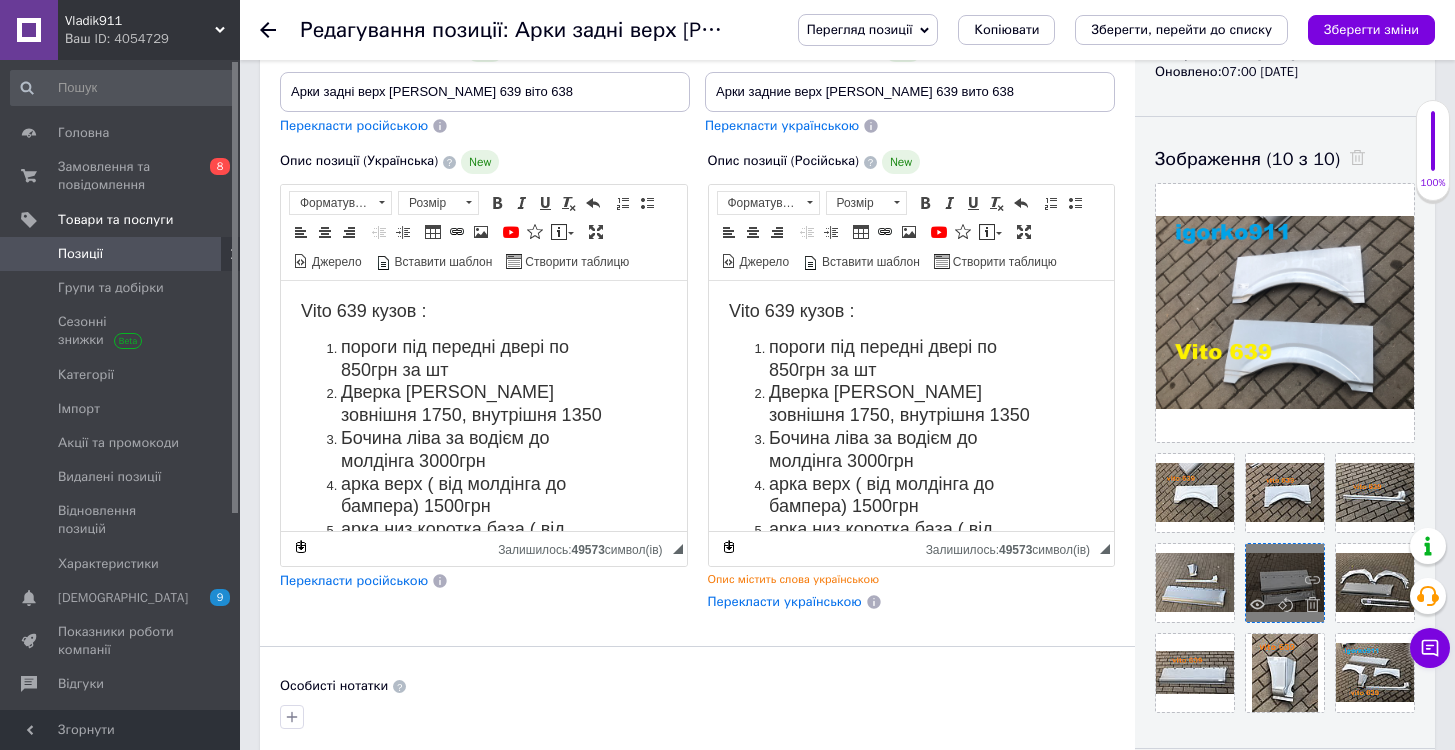 scroll, scrollTop: 310, scrollLeft: 0, axis: vertical 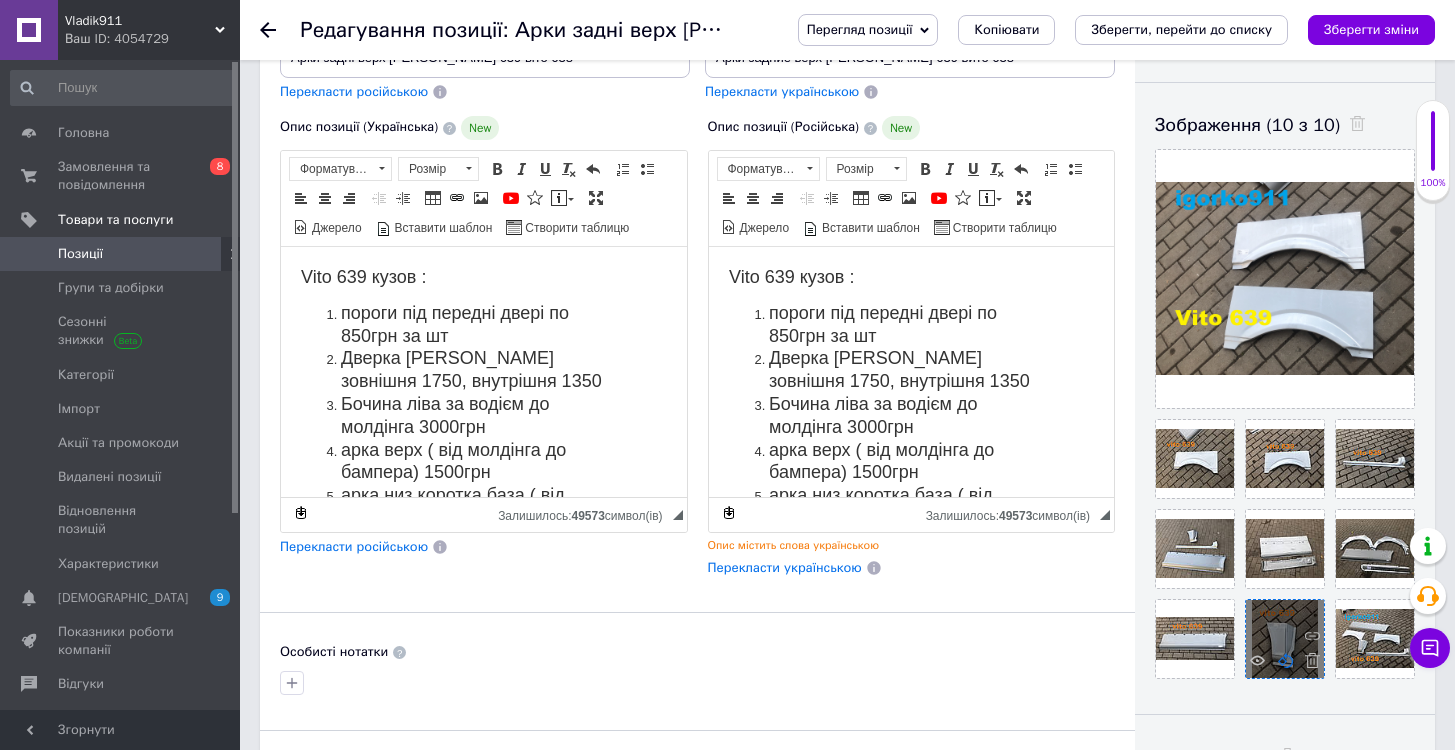 click 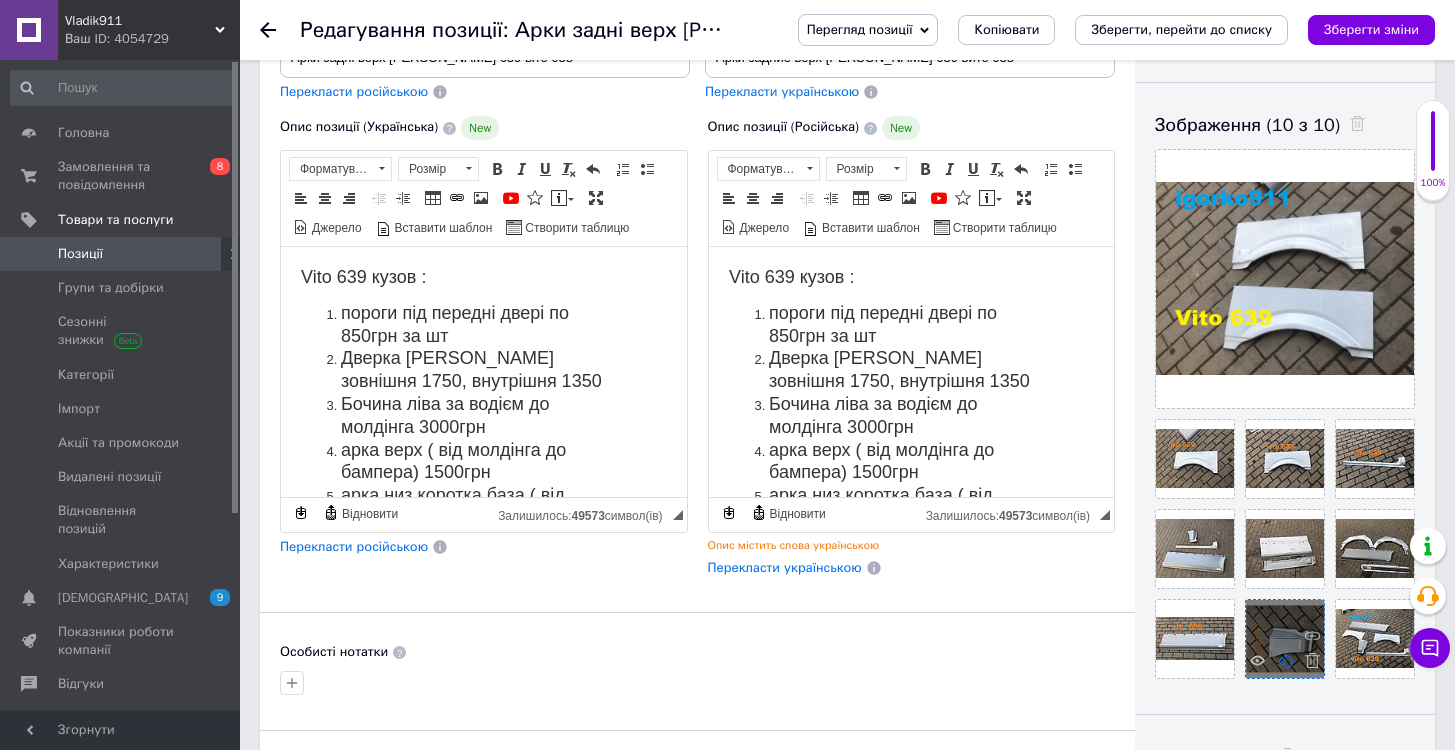 click 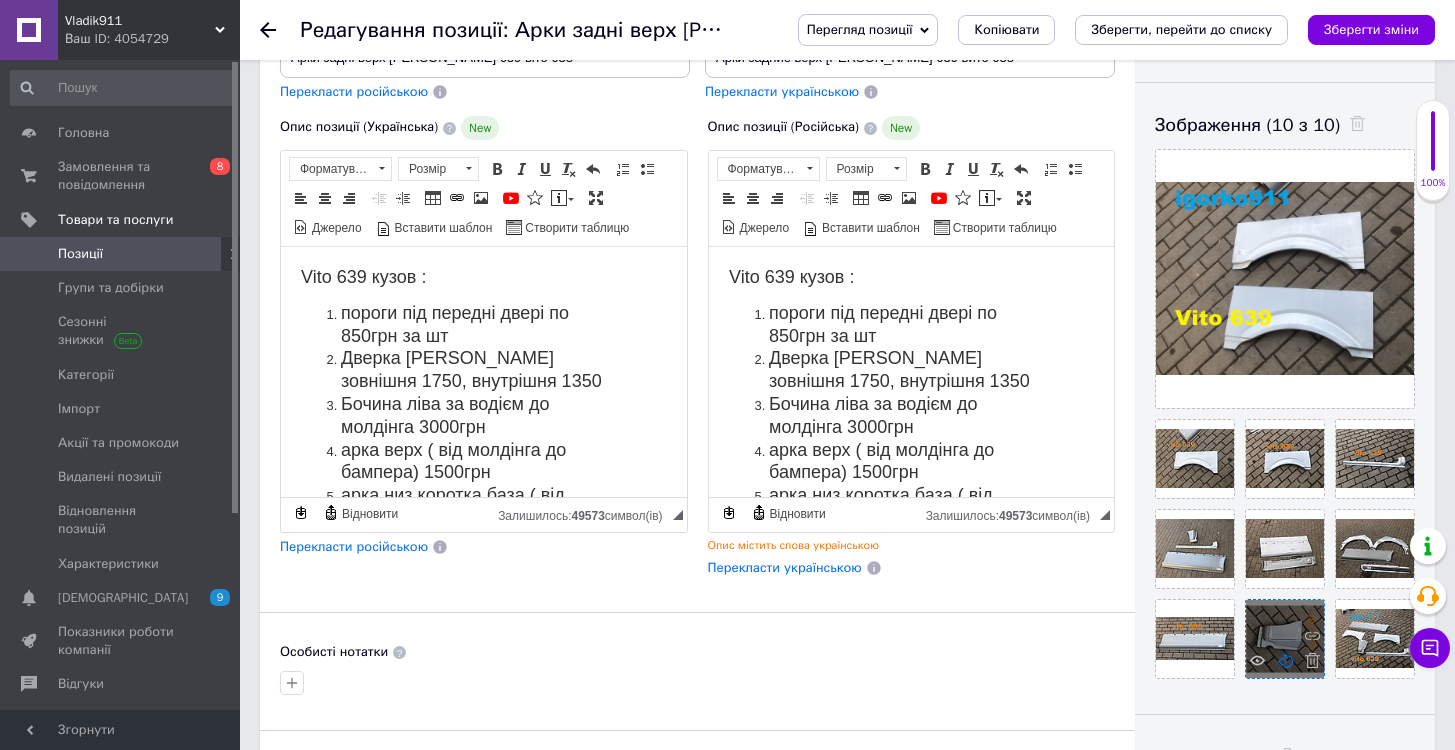 click 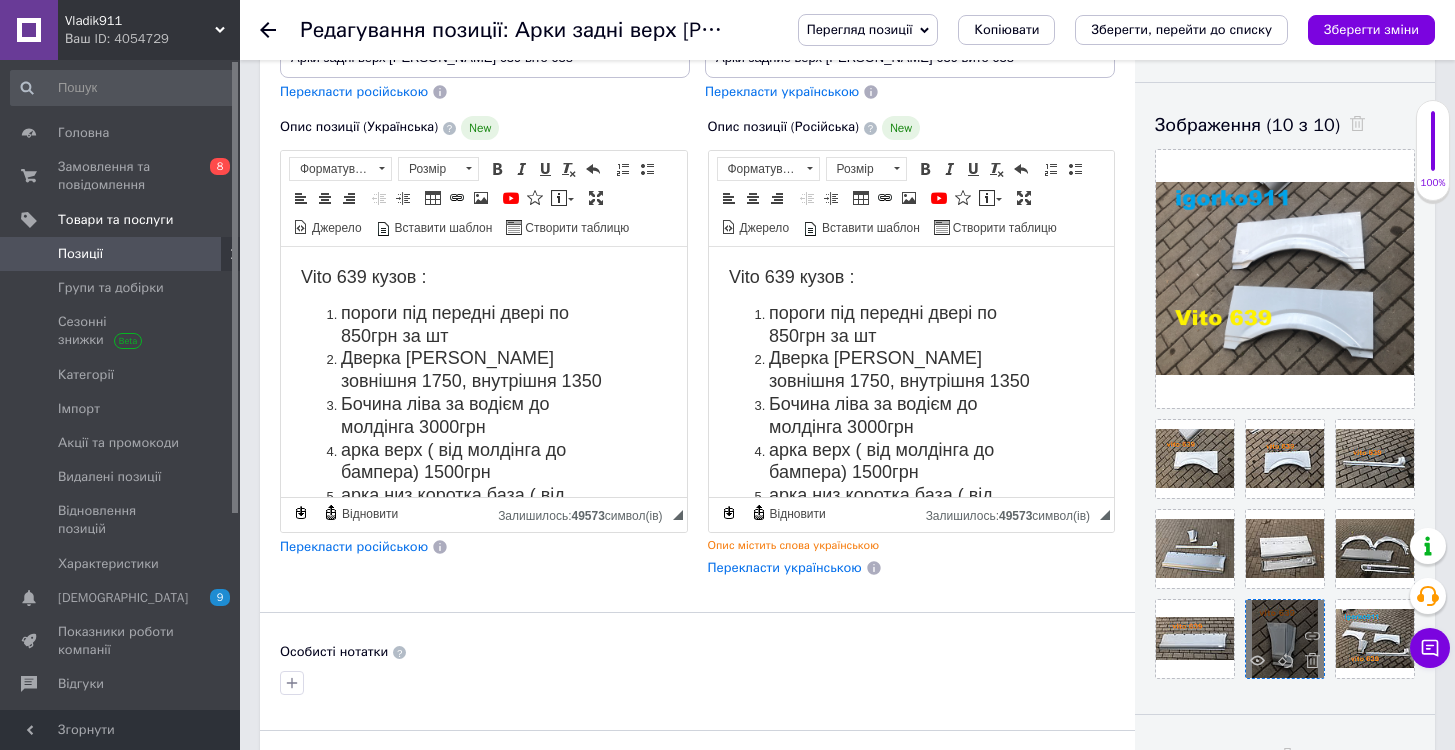 click at bounding box center [1285, 639] 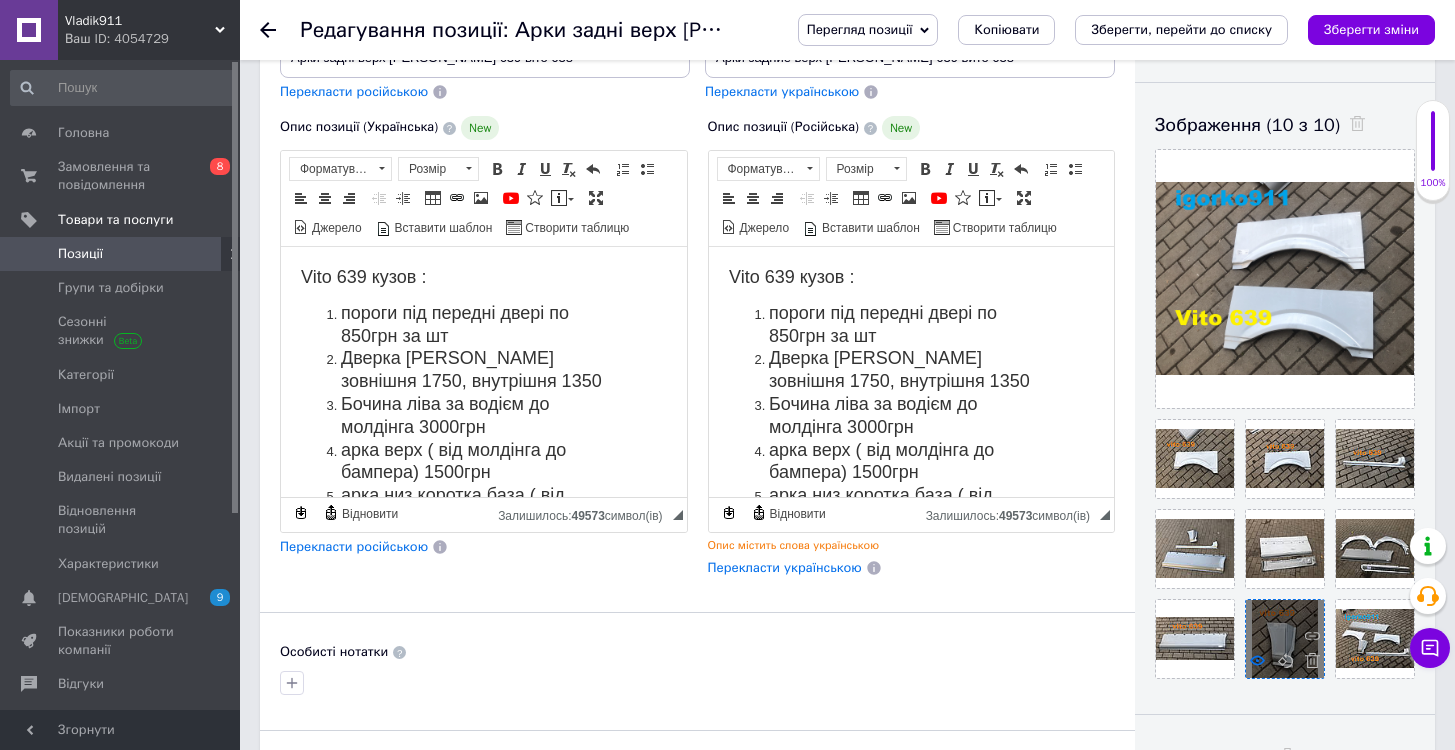 click 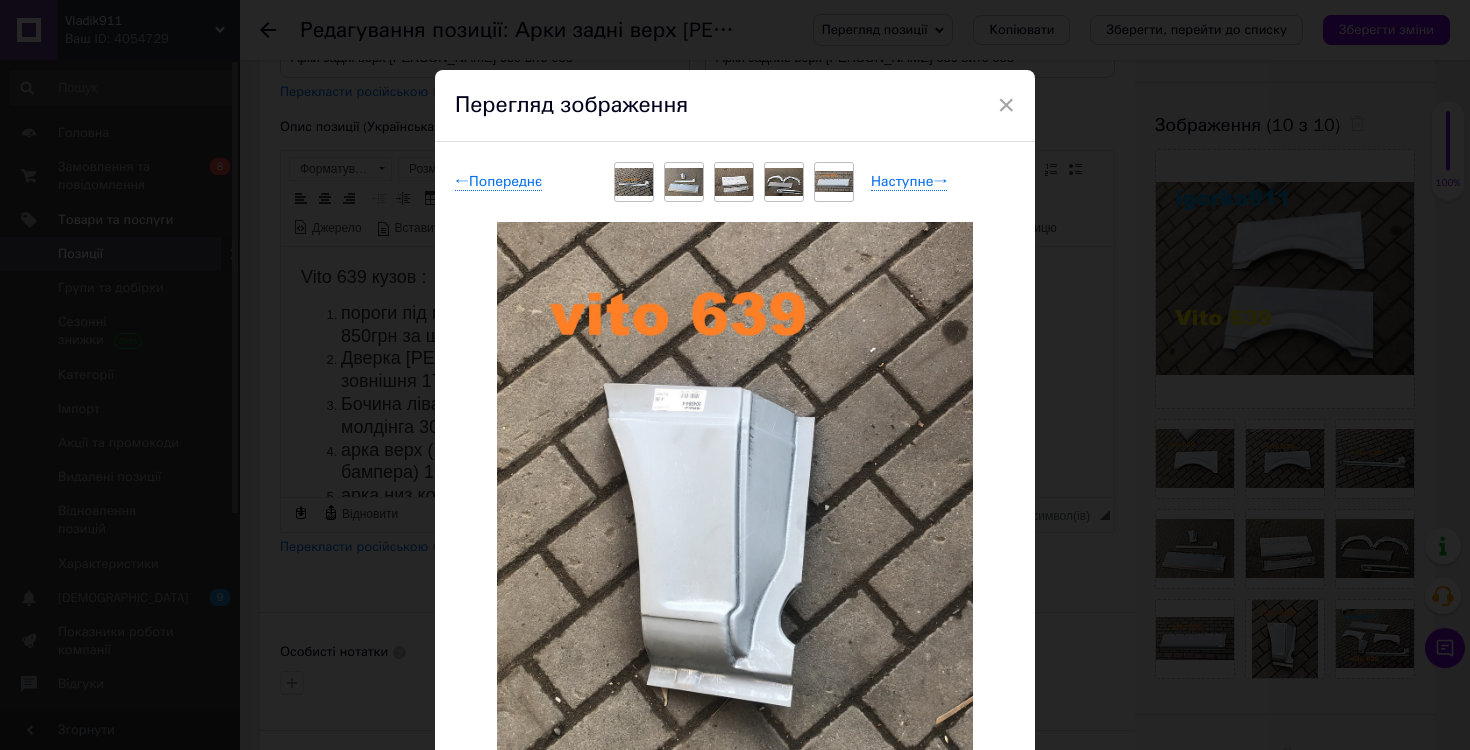 click on "× Перегляд зображення ← Попереднє Наступне → Видалити зображення Видалити всі зображення" at bounding box center [735, 375] 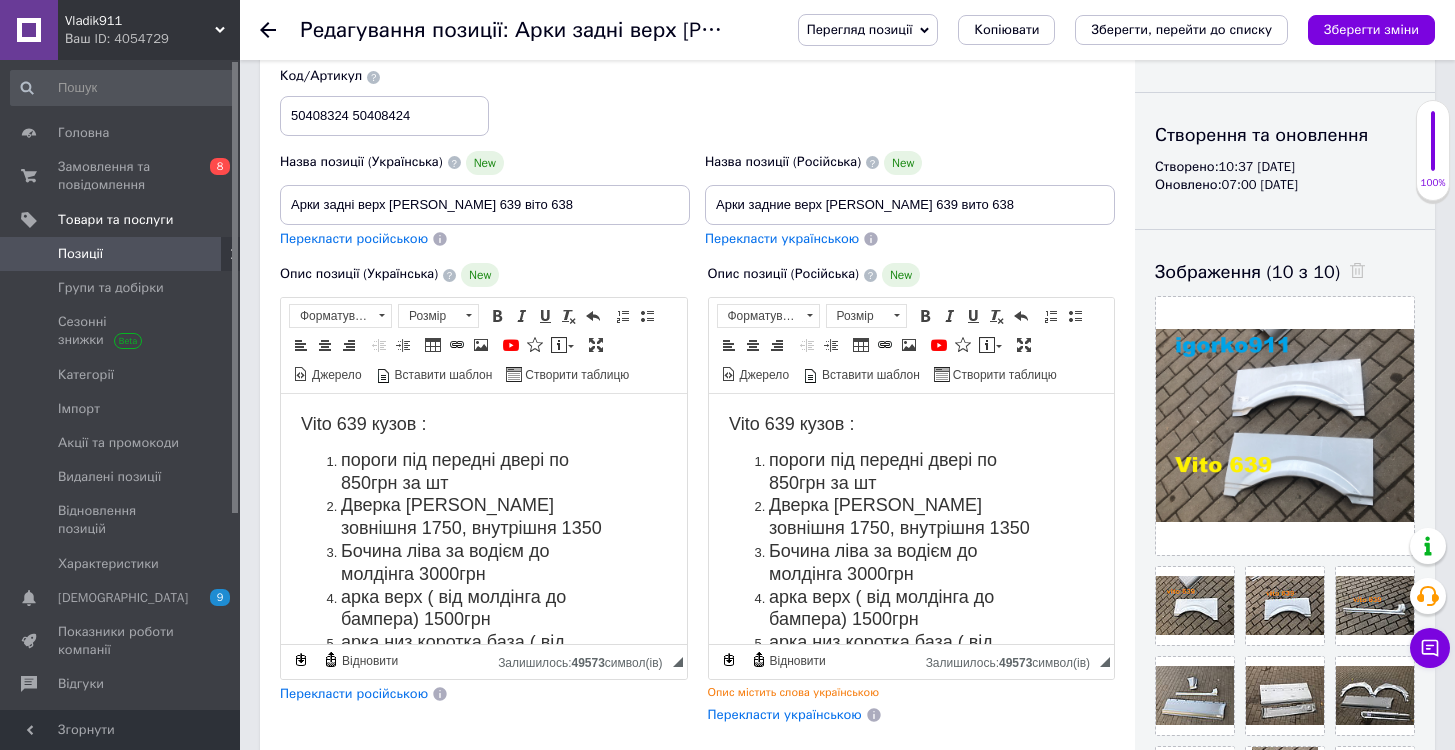 scroll, scrollTop: 0, scrollLeft: 0, axis: both 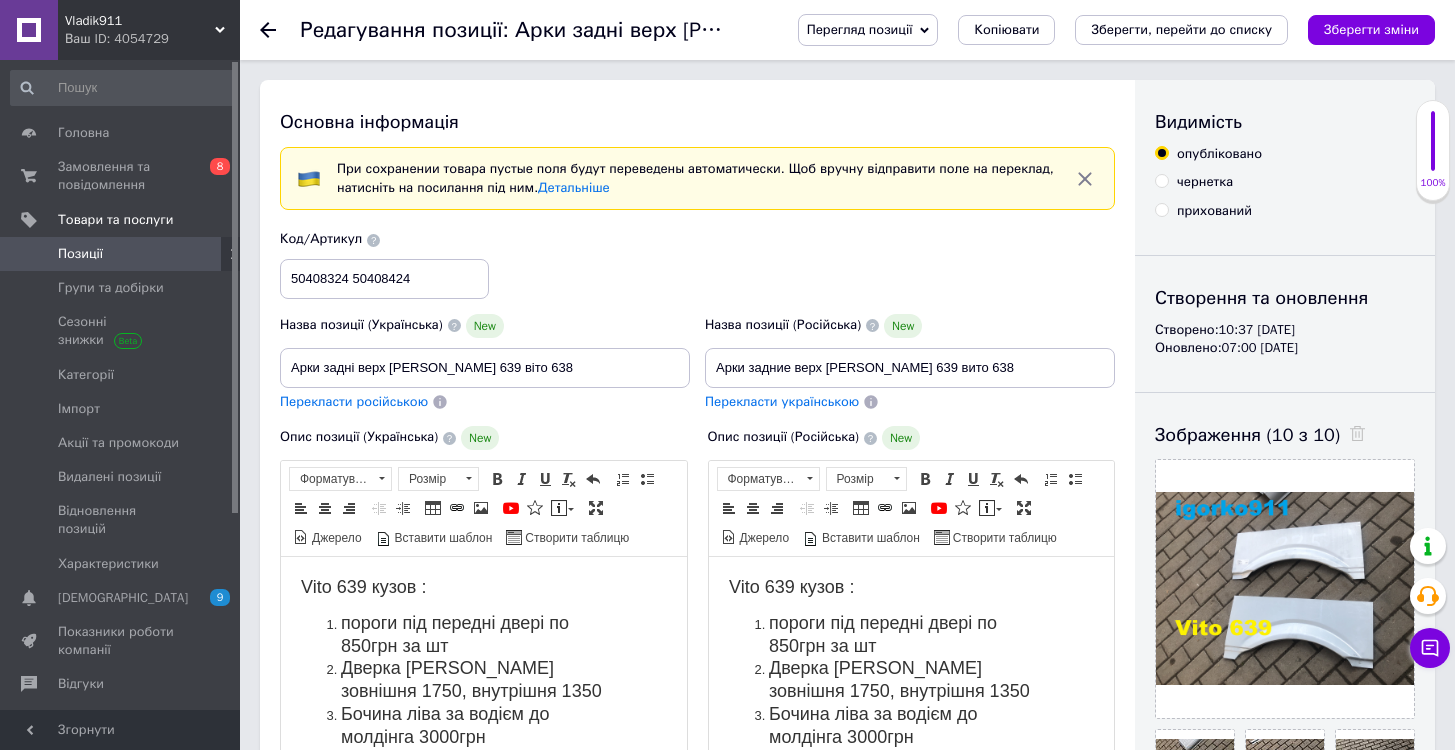 click on "Позиції" at bounding box center (121, 254) 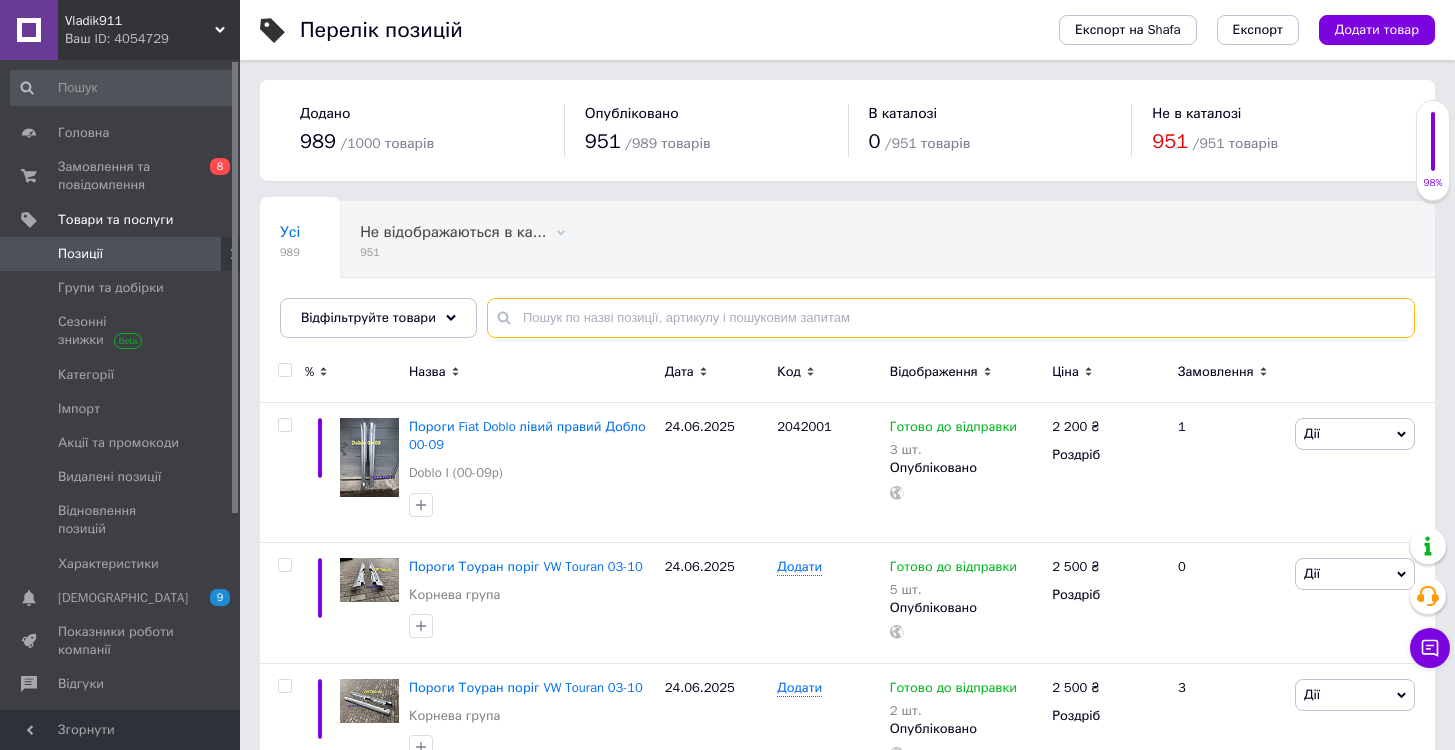 click at bounding box center [951, 318] 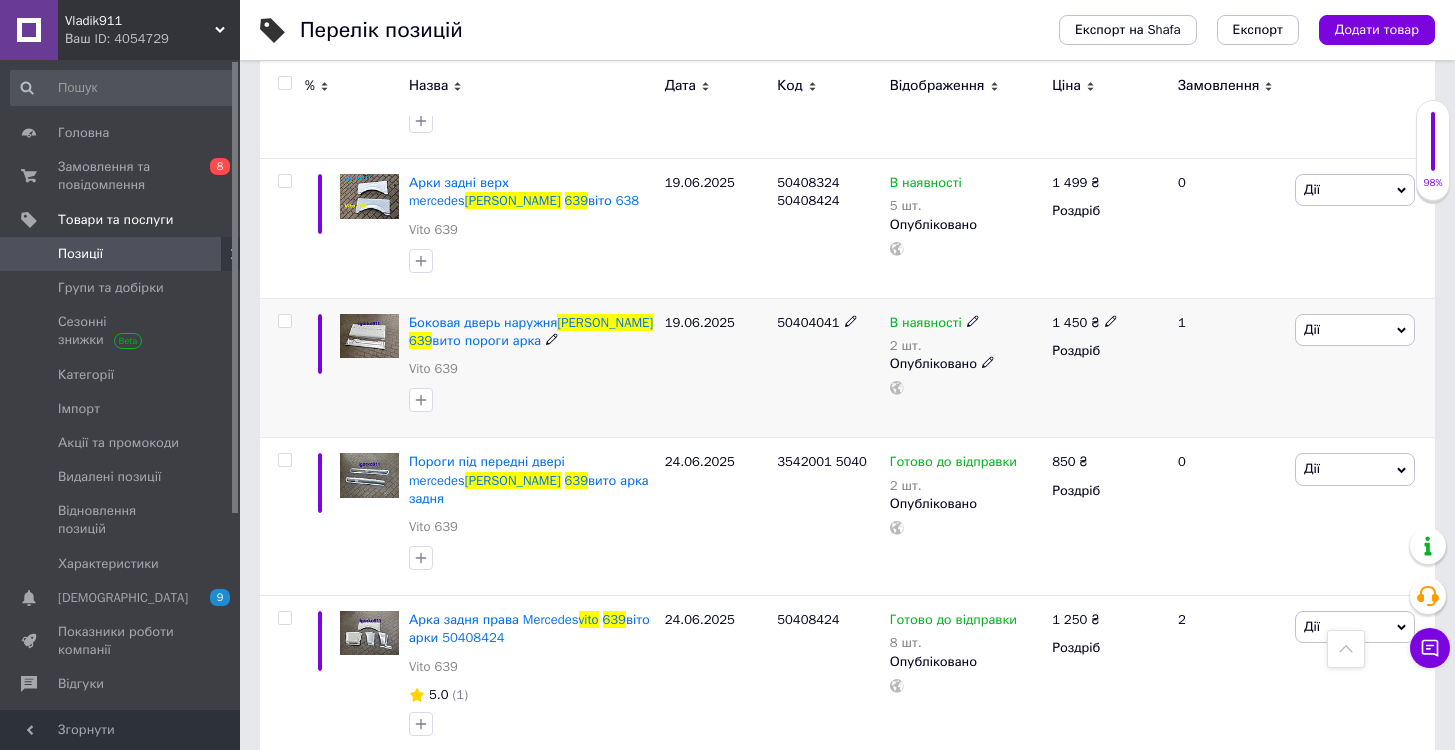scroll, scrollTop: 1737, scrollLeft: 0, axis: vertical 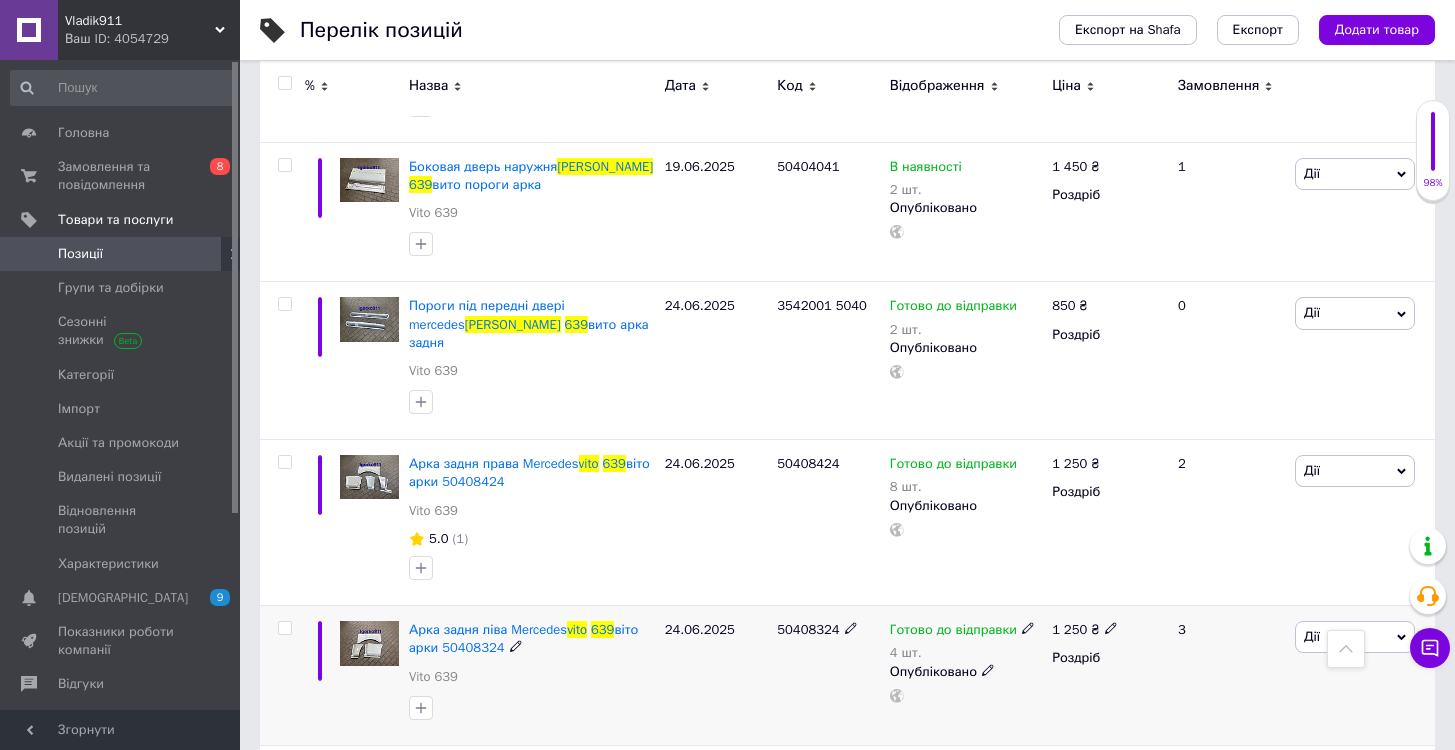 type on "vito 639" 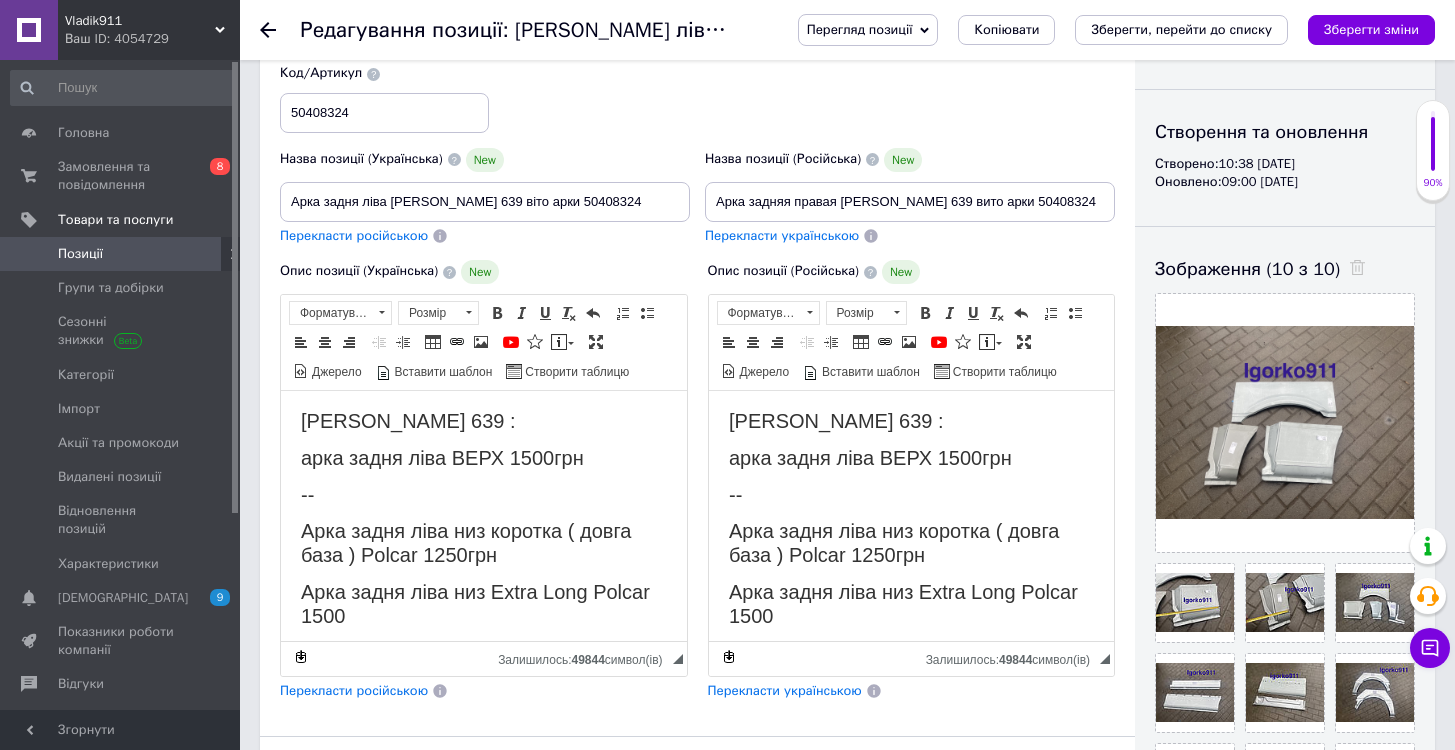 scroll, scrollTop: 282, scrollLeft: 0, axis: vertical 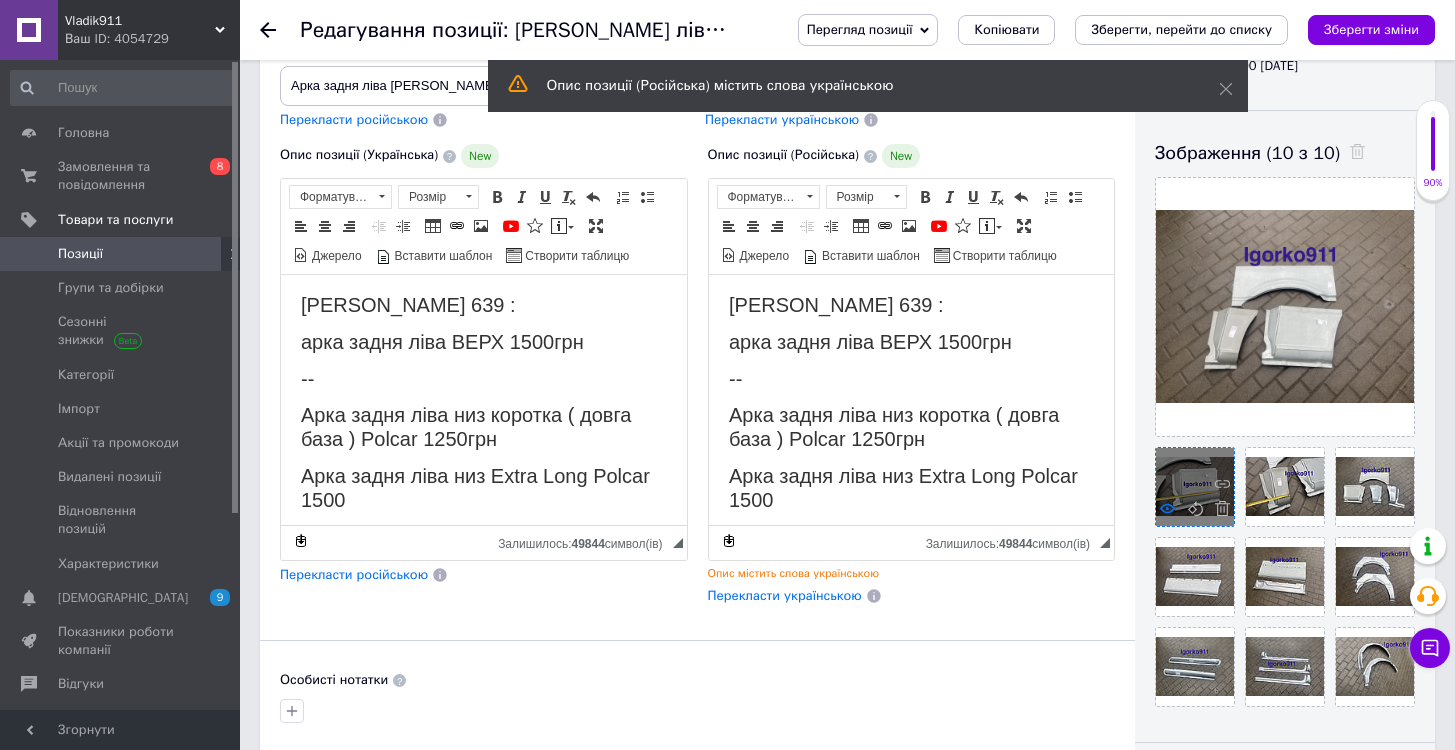 click 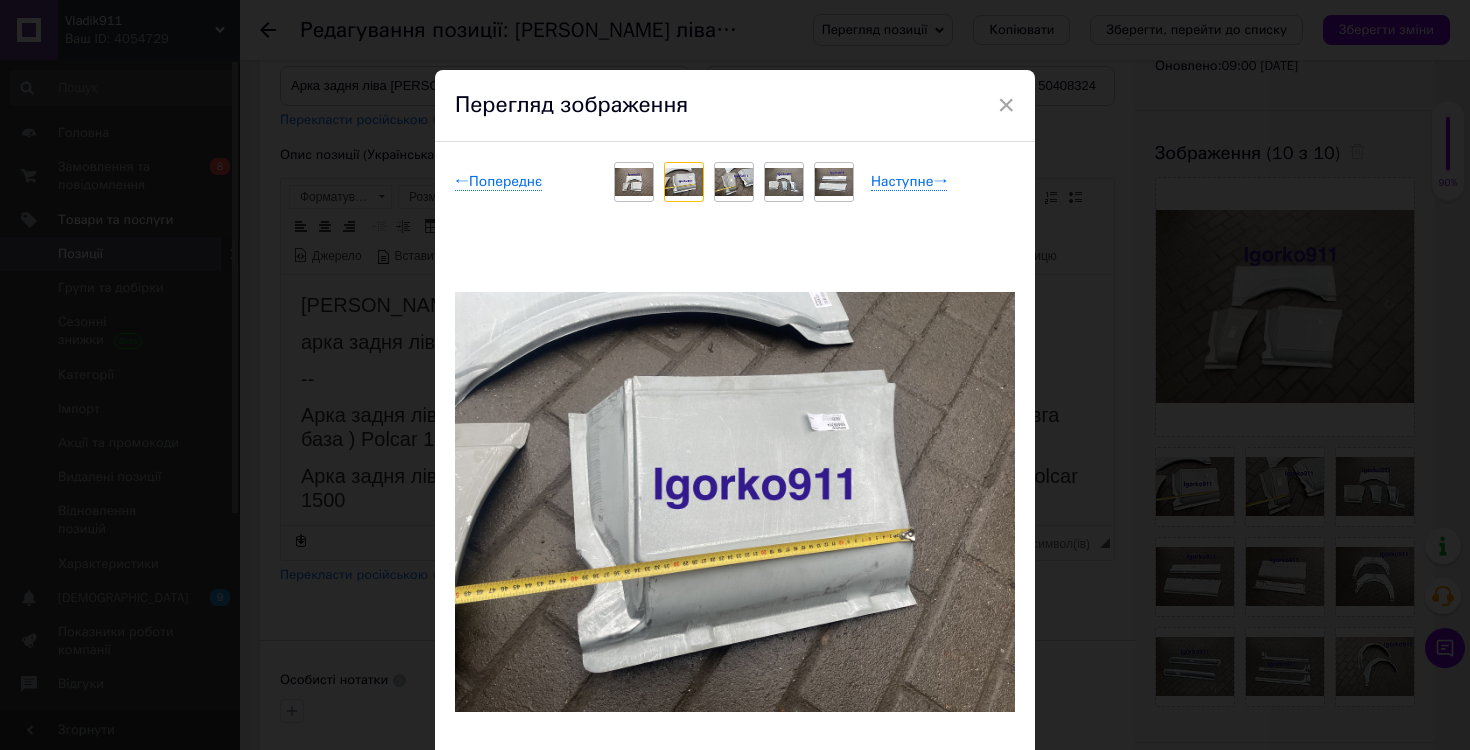 click on "× Перегляд зображення ← Попереднє Наступне → Видалити зображення Видалити всі зображення" at bounding box center (735, 375) 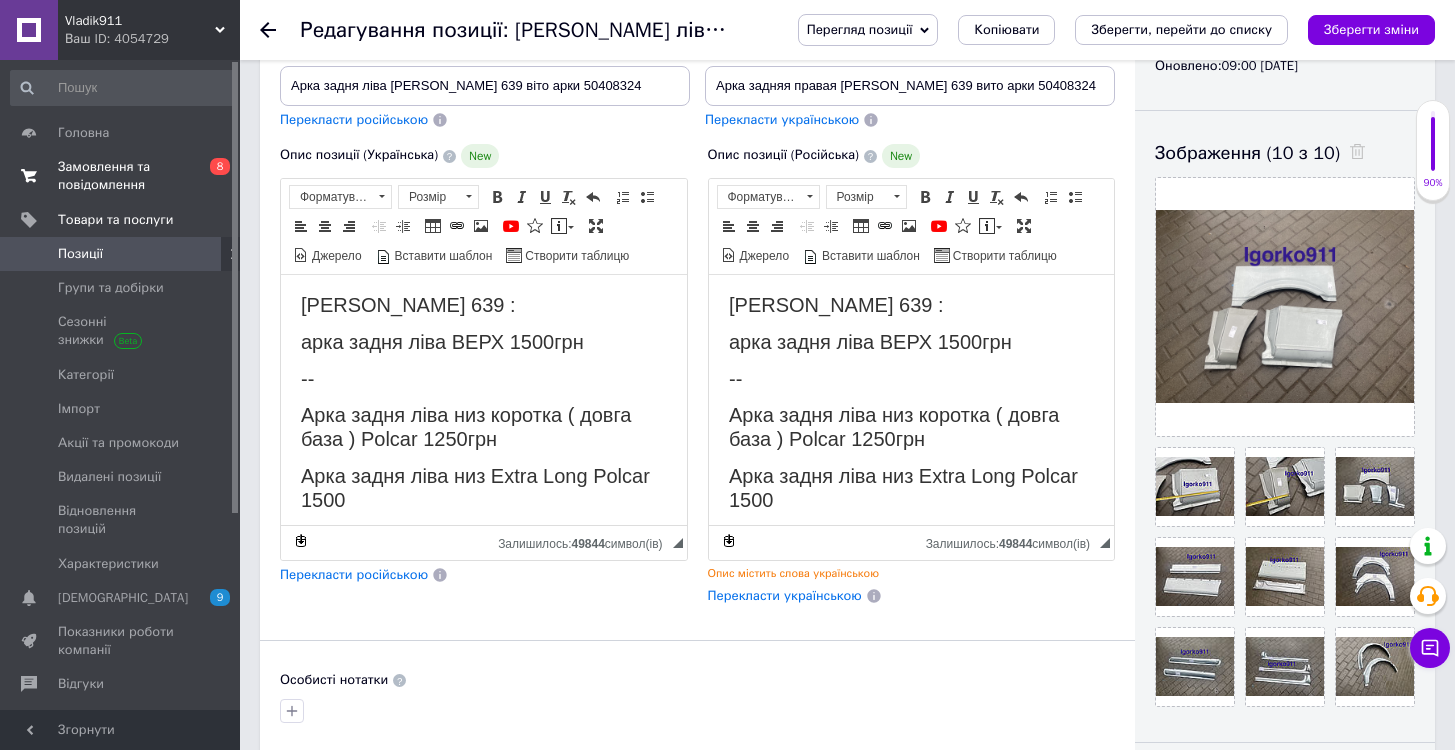 click on "Замовлення та повідомлення" at bounding box center (121, 176) 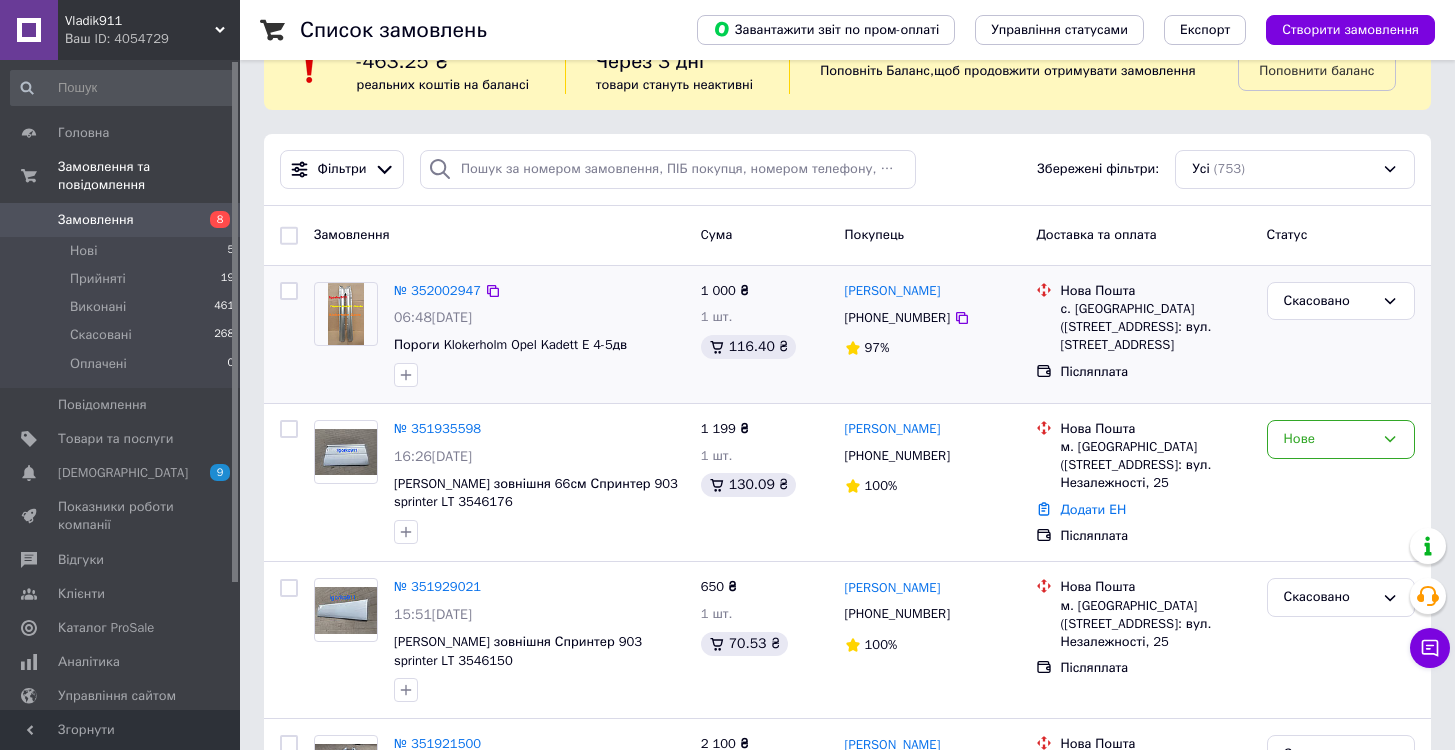 scroll, scrollTop: 113, scrollLeft: 0, axis: vertical 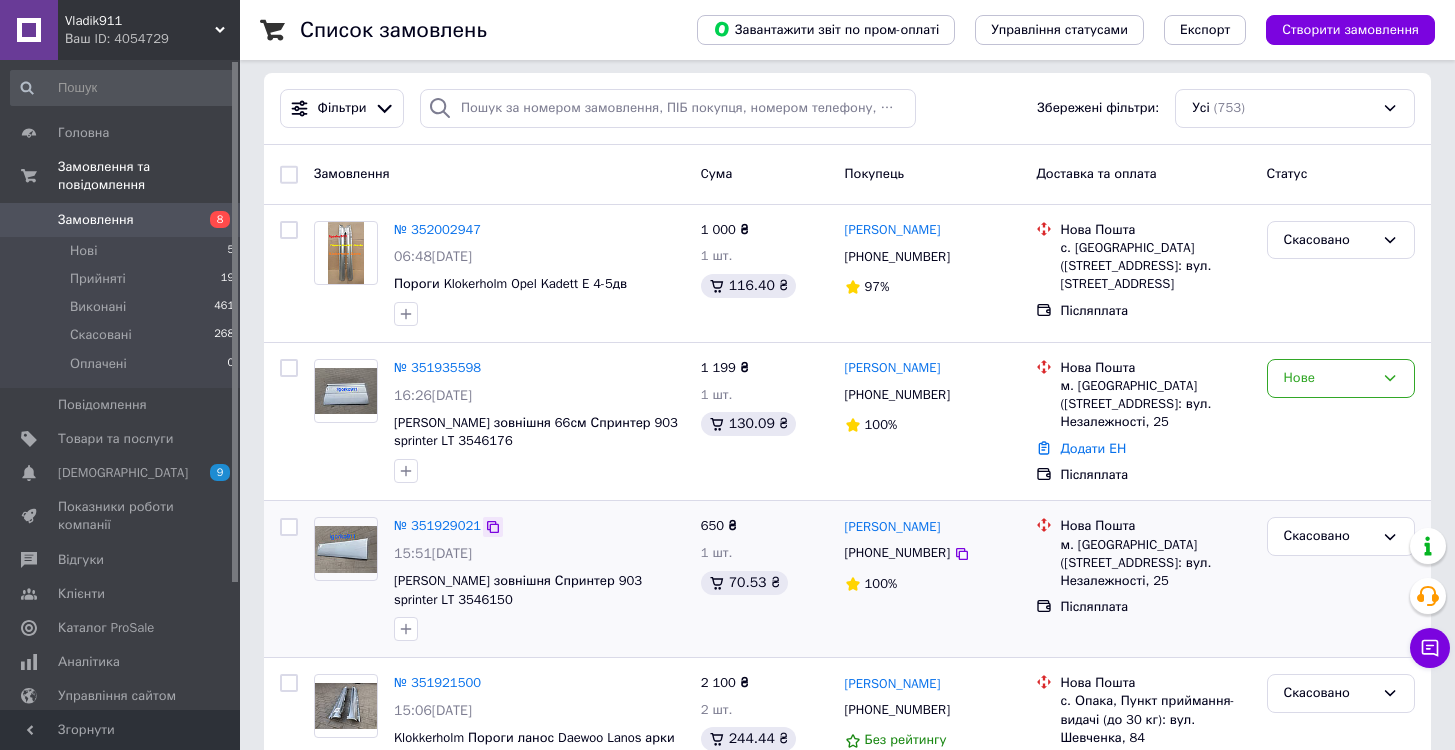 click 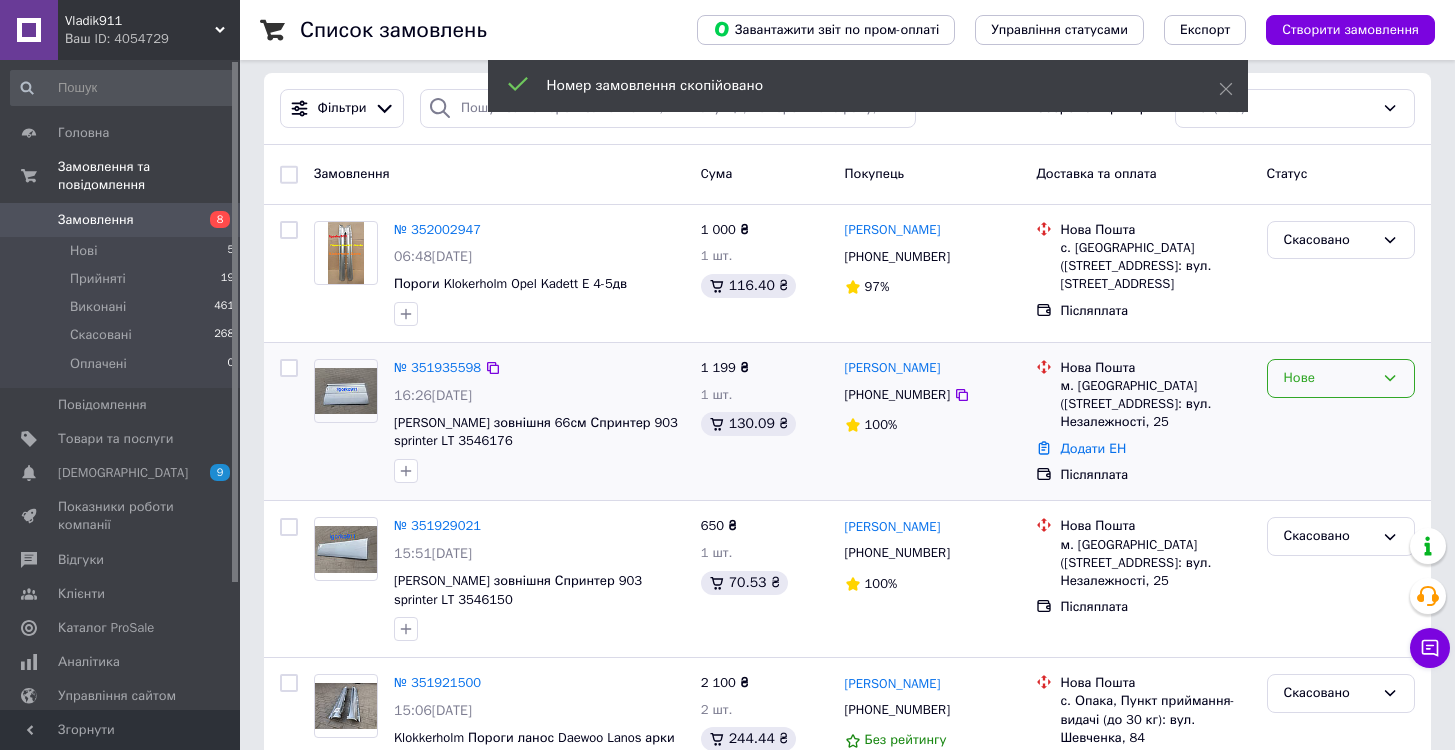 click on "Нове" at bounding box center (1329, 378) 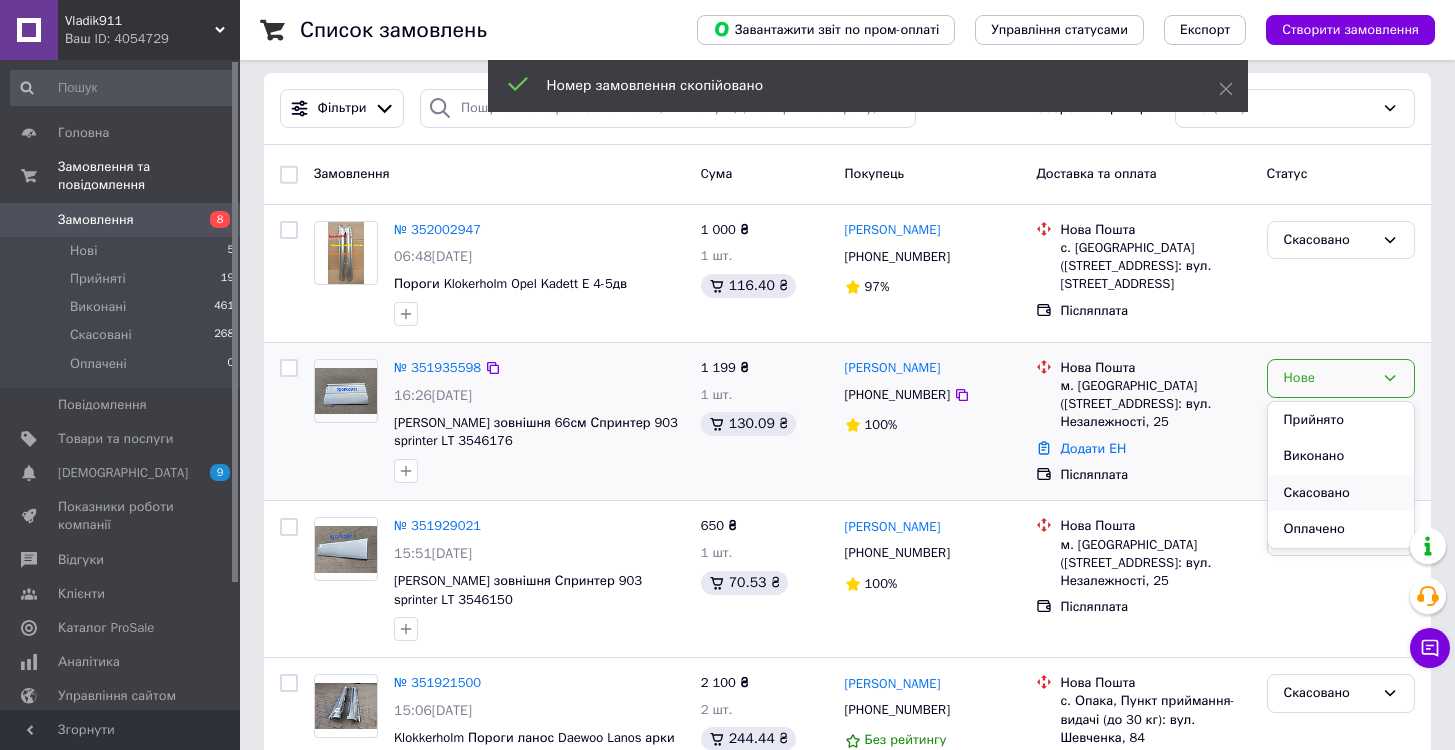 click on "Скасовано" at bounding box center (1341, 493) 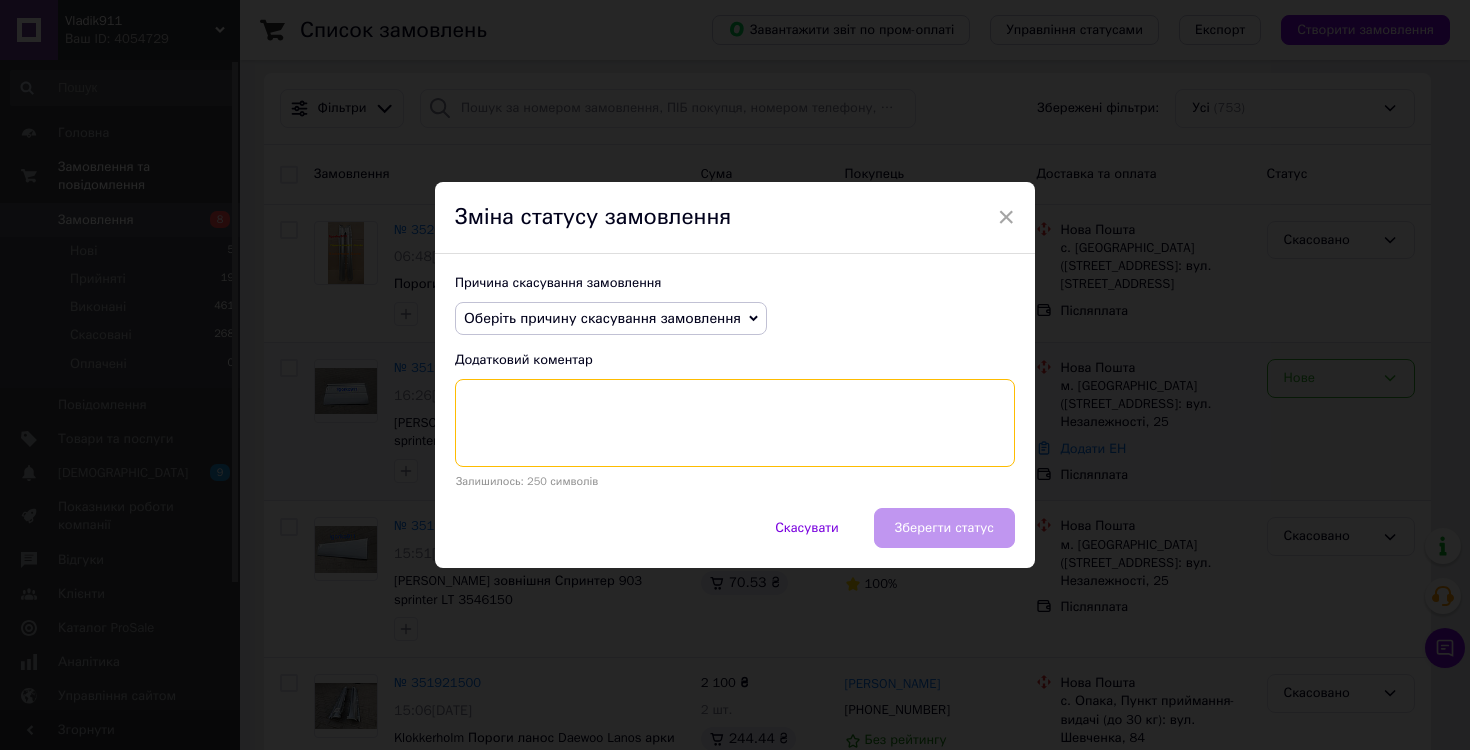 click at bounding box center (735, 423) 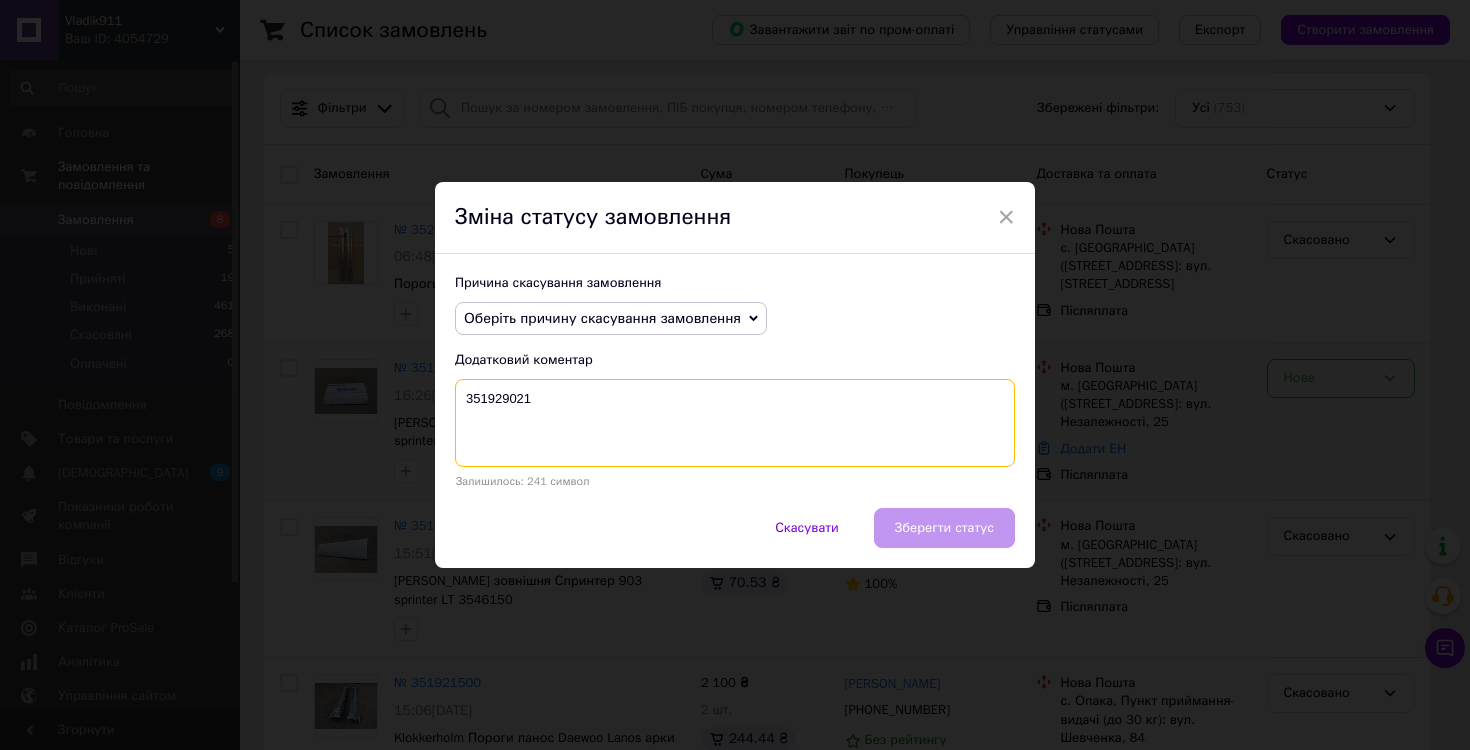 type on "351929021" 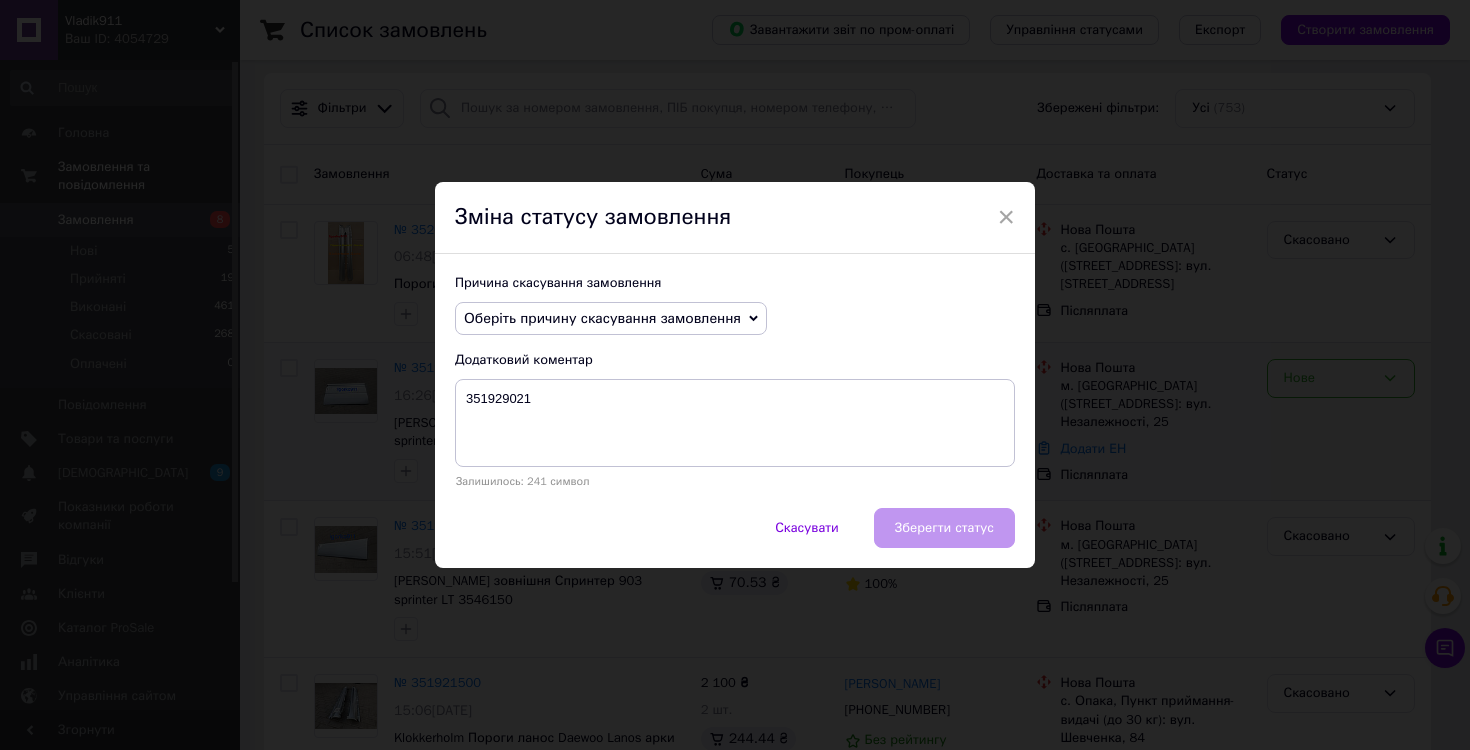 click on "Причина скасування замовлення Оберіть причину скасування замовлення Немає в наявності Немає різновиду товару Оплата не надійшла На прохання покупця Замовлення-дублікат Не виходить додзвонитися Інше Додатковий коментар 351929021 Залишилось: 241 символ" at bounding box center [735, 381] 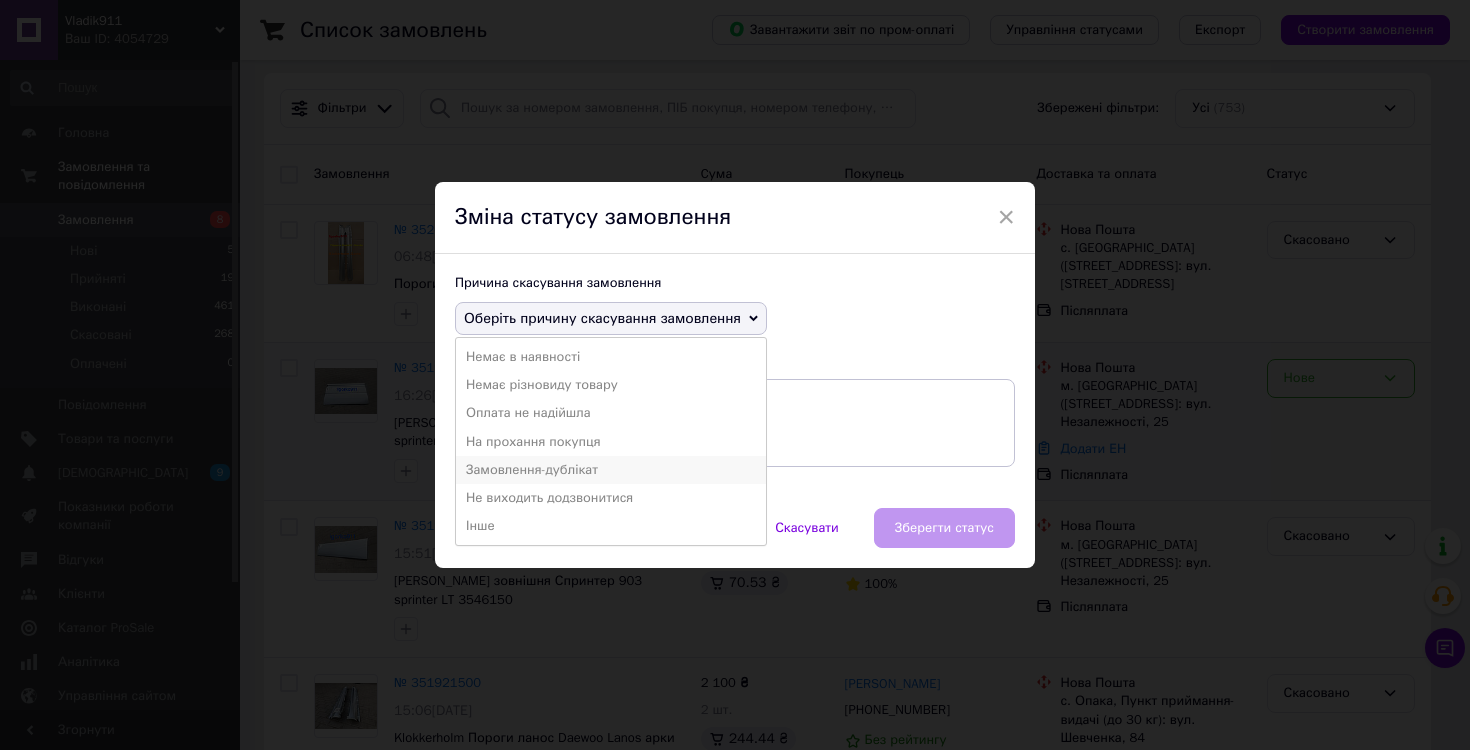 click on "Замовлення-дублікат" at bounding box center (611, 470) 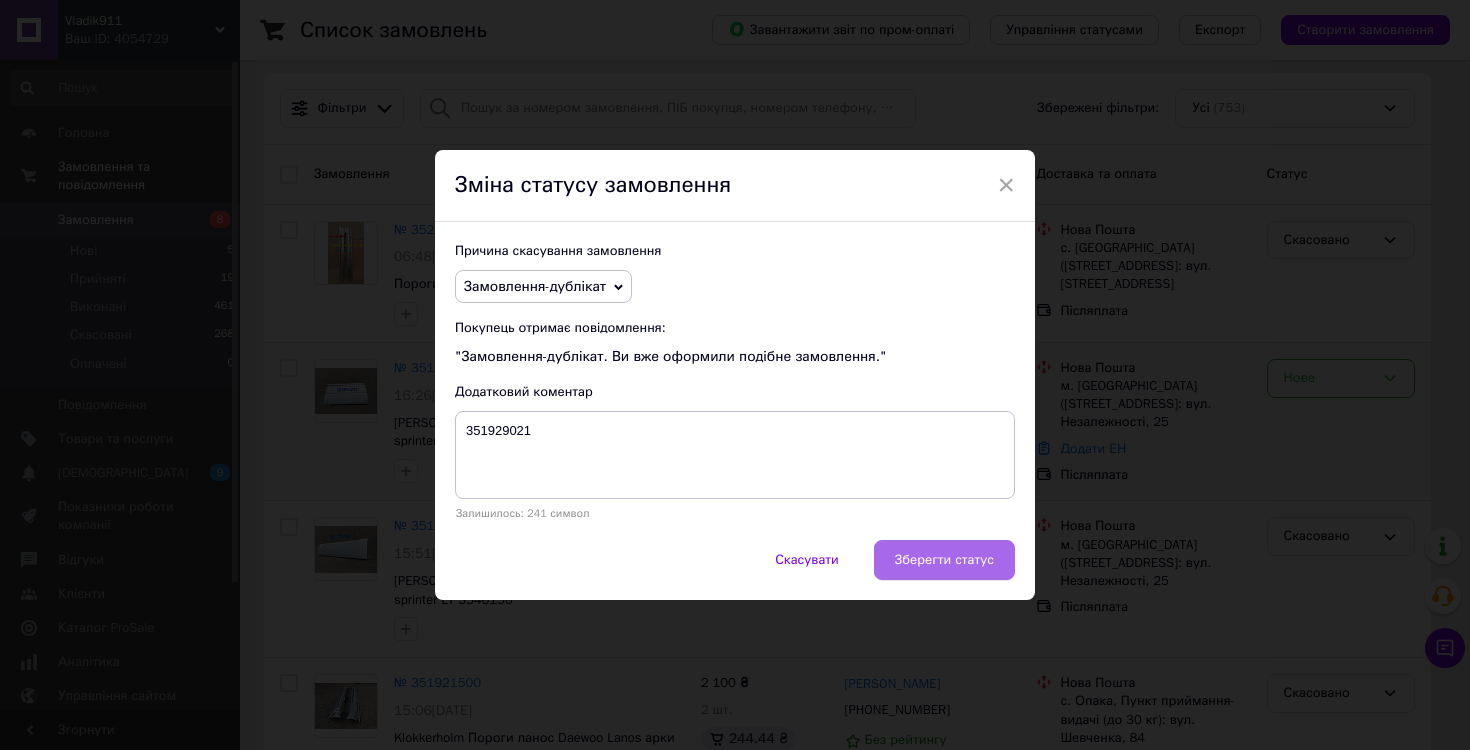 click on "Зберегти статус" at bounding box center [944, 560] 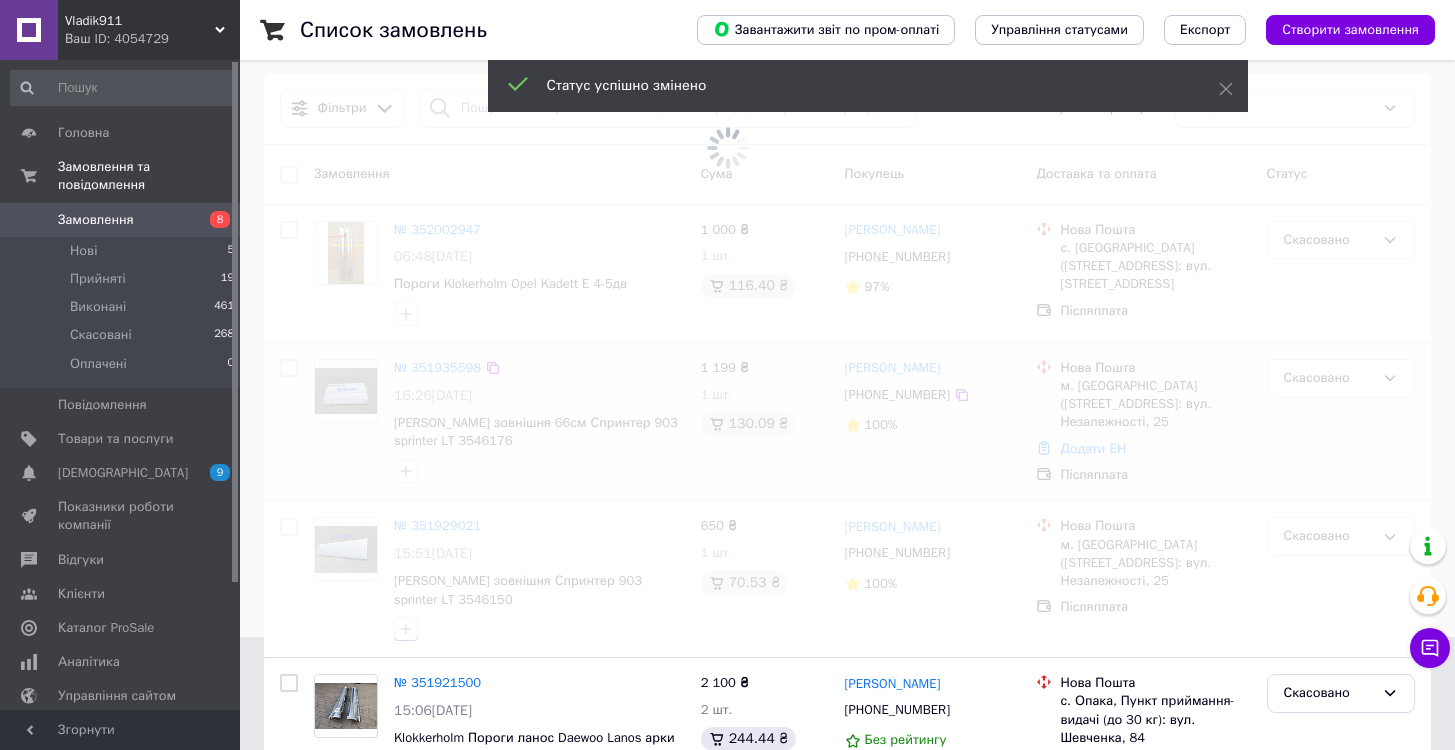 click at bounding box center [727, 262] 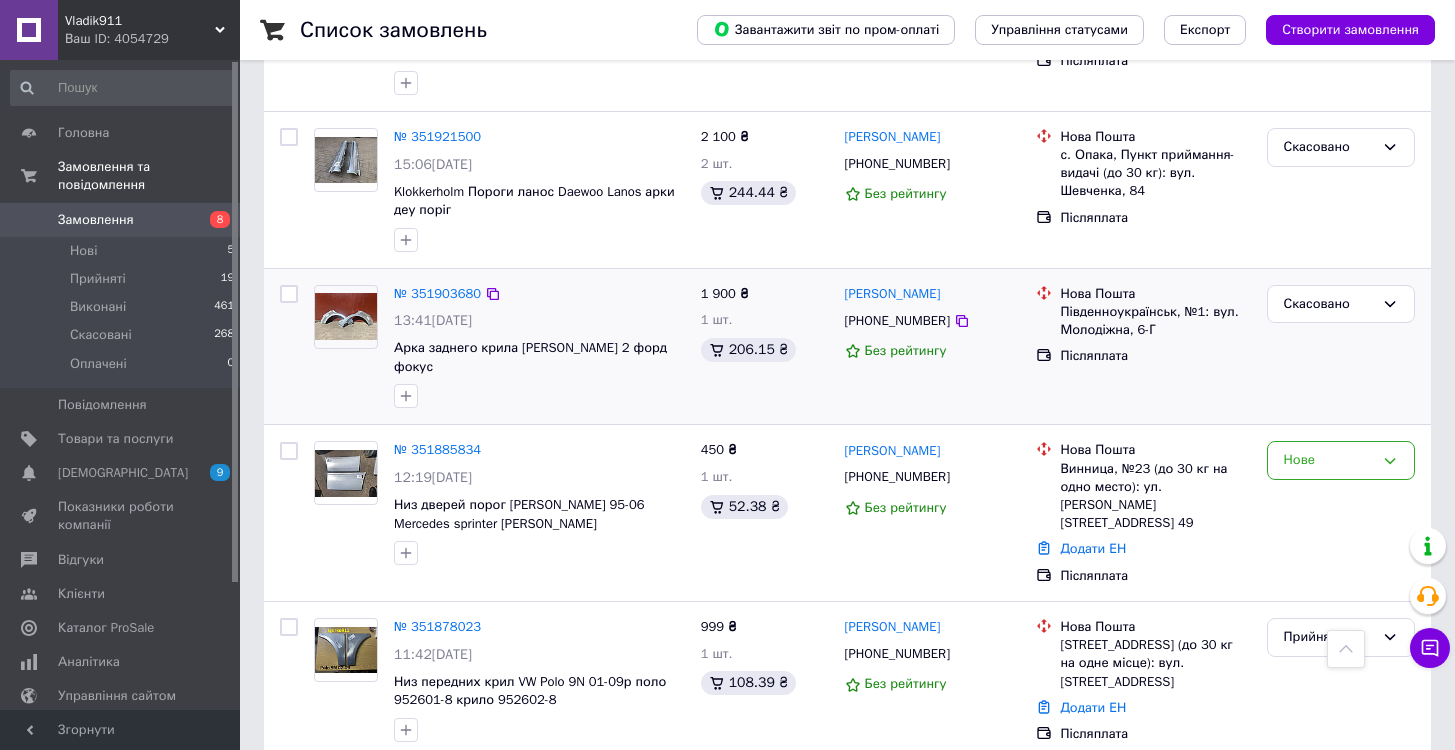 scroll, scrollTop: 705, scrollLeft: 0, axis: vertical 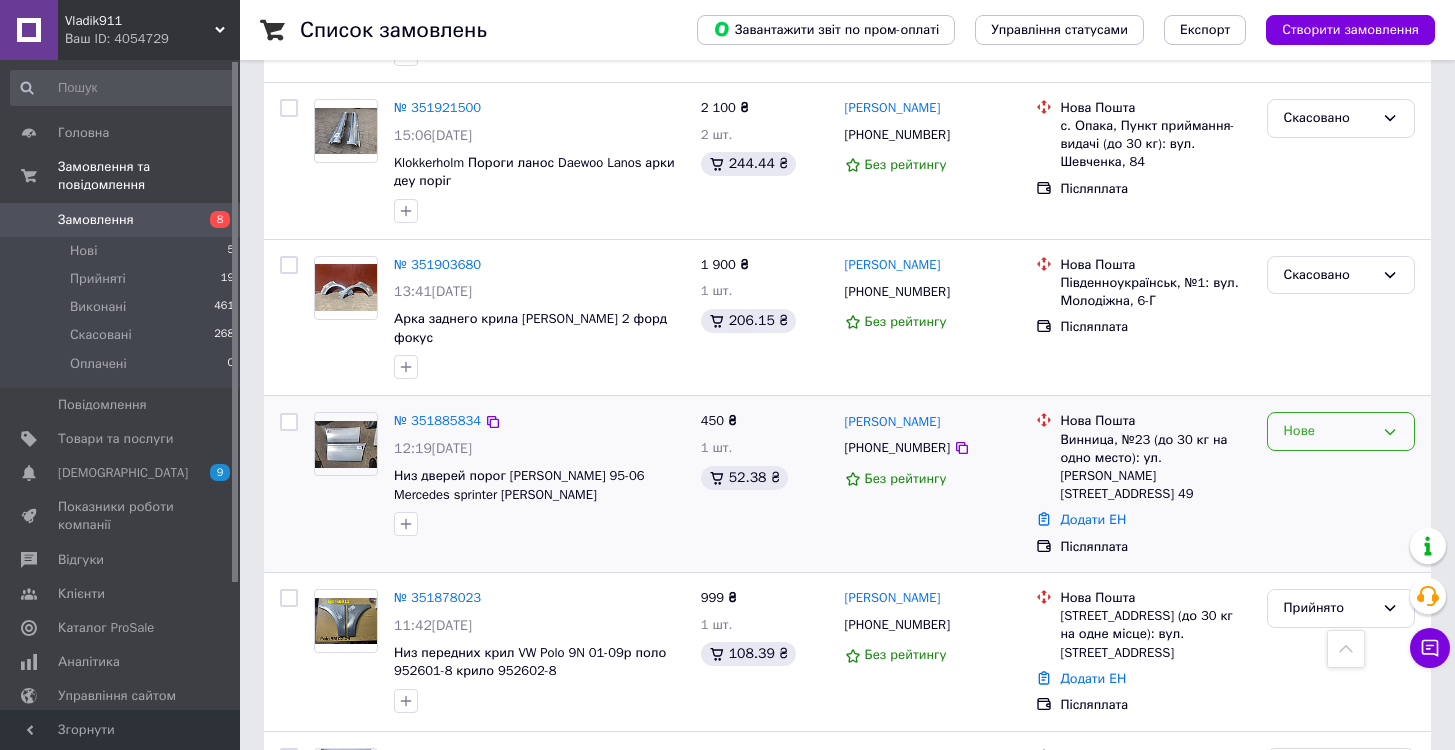 click on "Нове" at bounding box center (1329, 431) 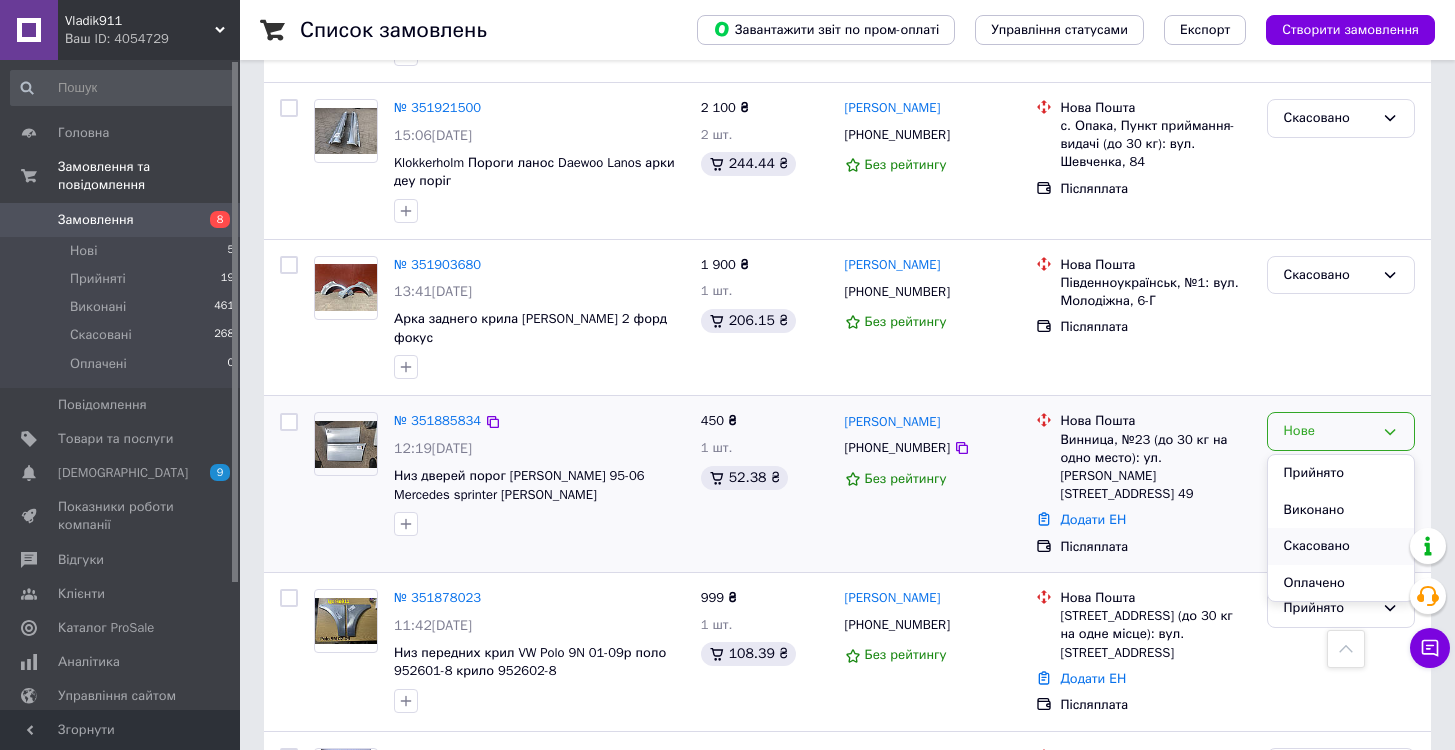 click on "Скасовано" at bounding box center [1341, 546] 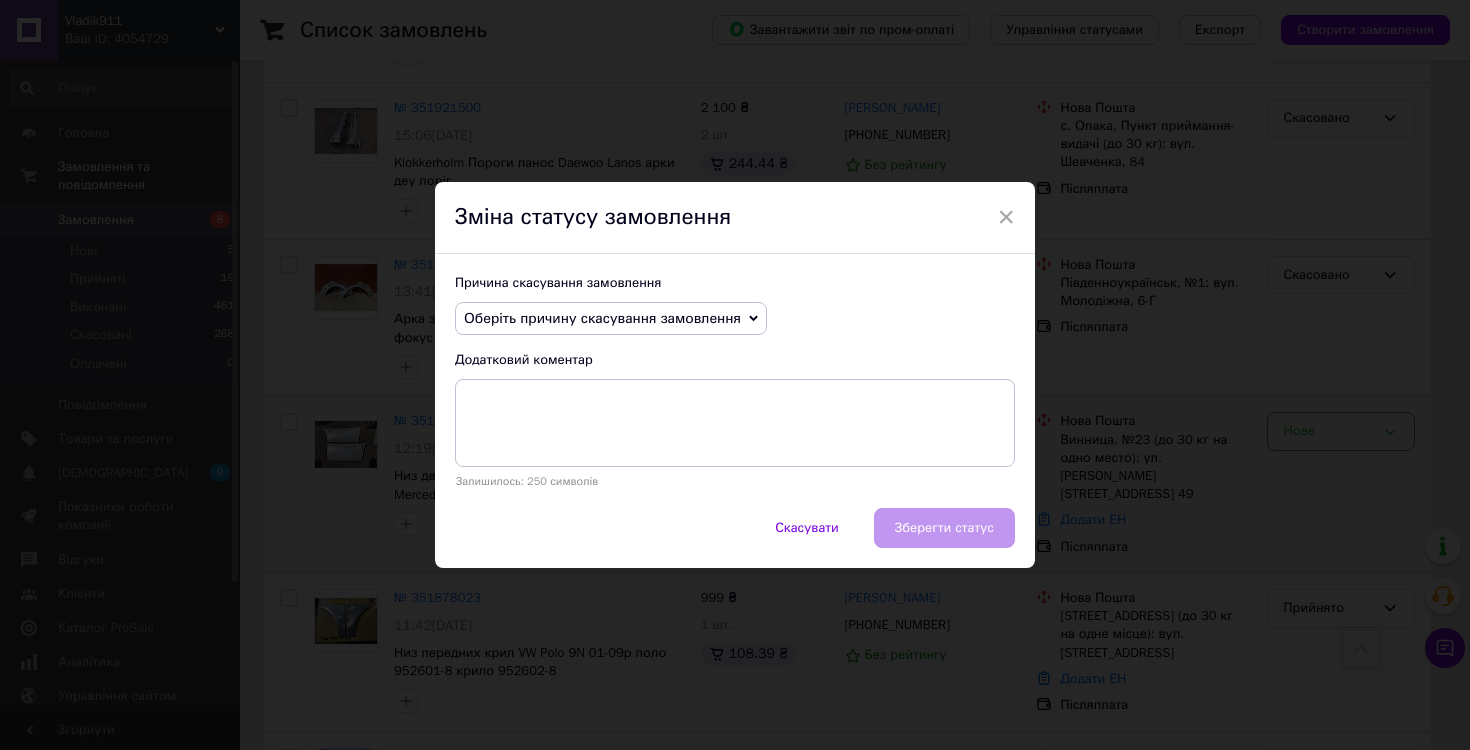 click on "Оберіть причину скасування замовлення" at bounding box center (611, 319) 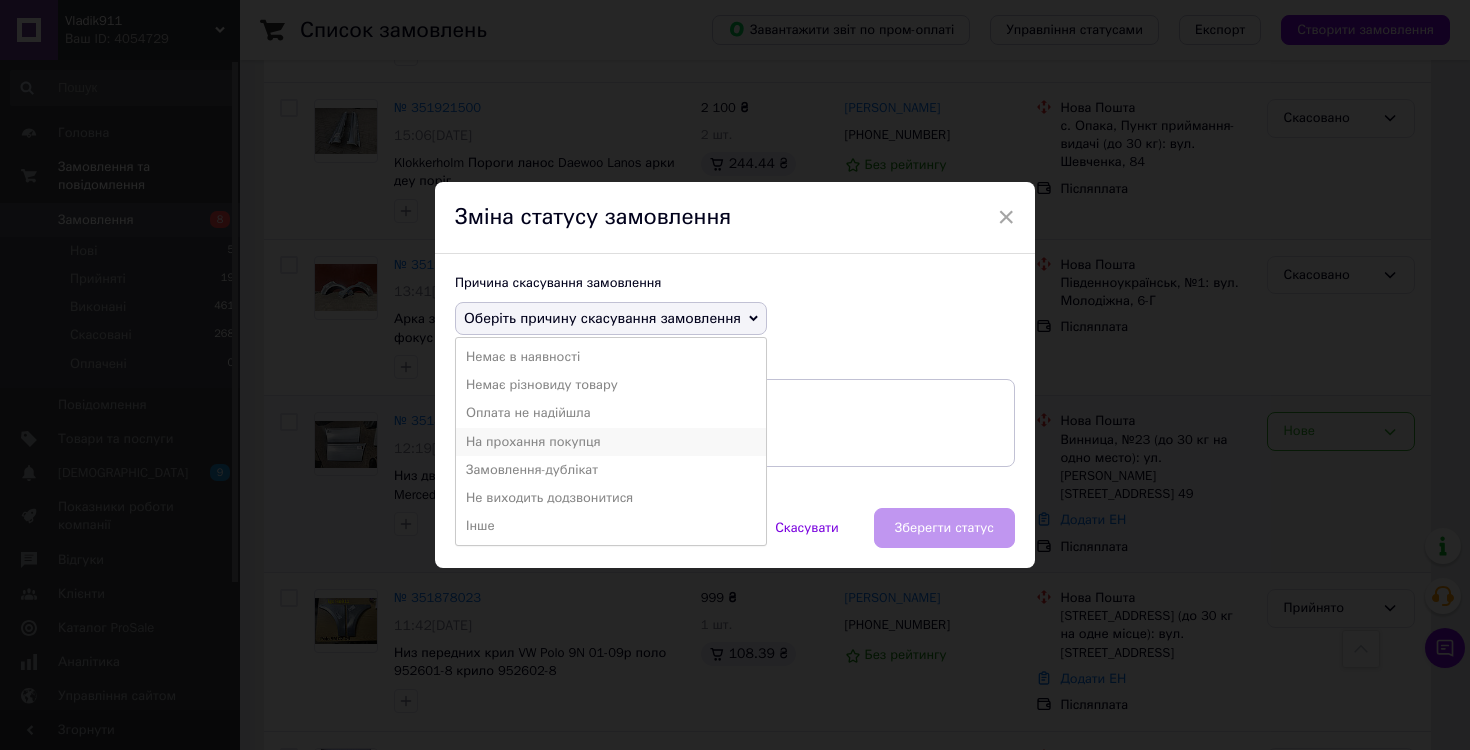 click on "На прохання покупця" at bounding box center (611, 442) 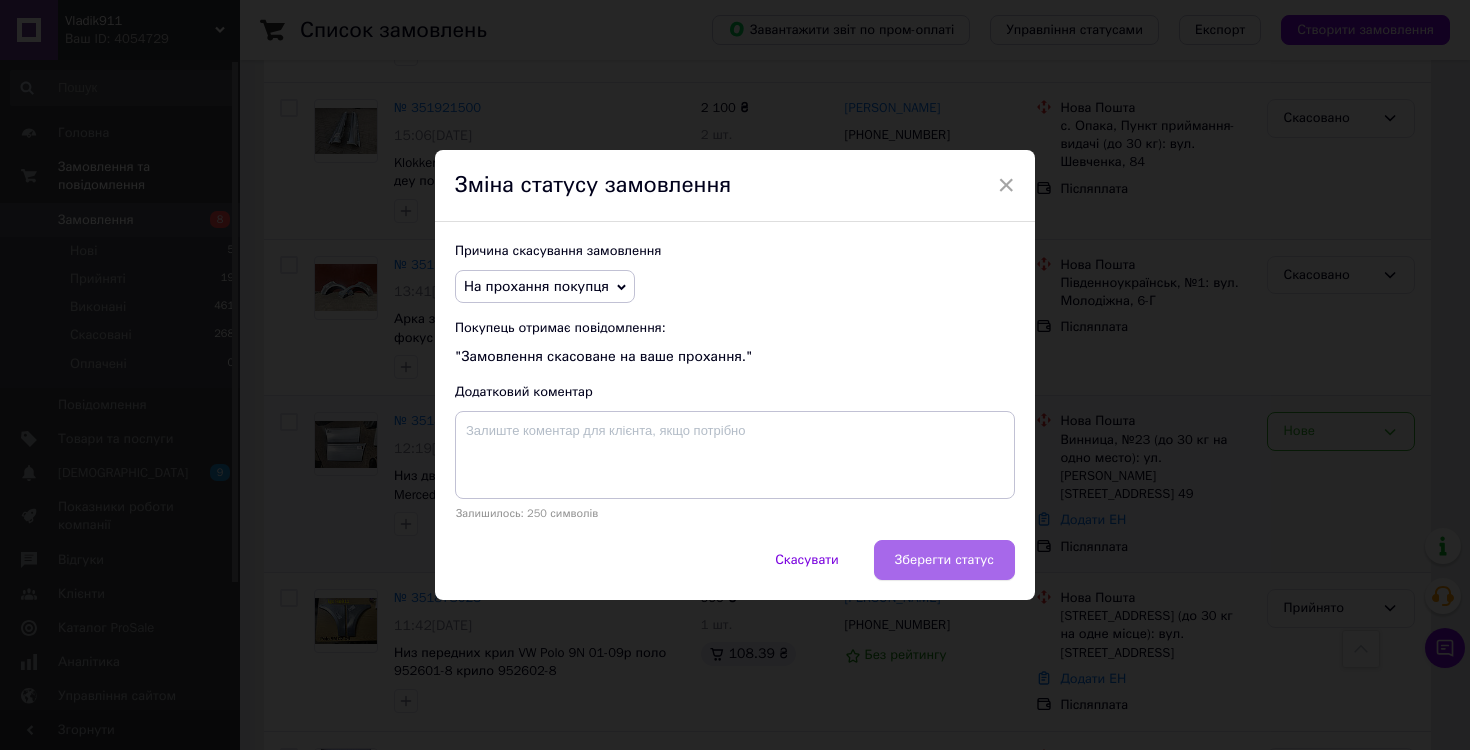 click on "Зберегти статус" at bounding box center (944, 560) 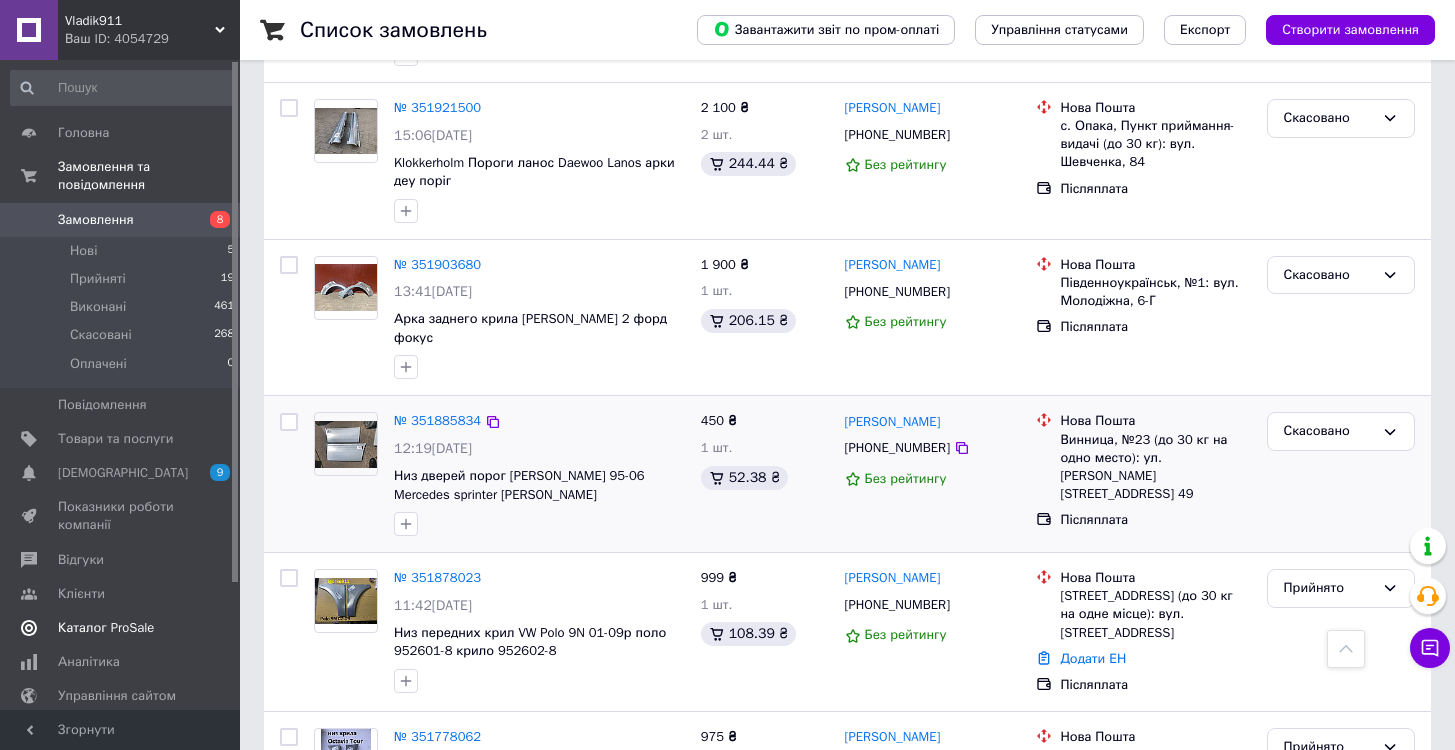 click on "Каталог ProSale" at bounding box center (106, 628) 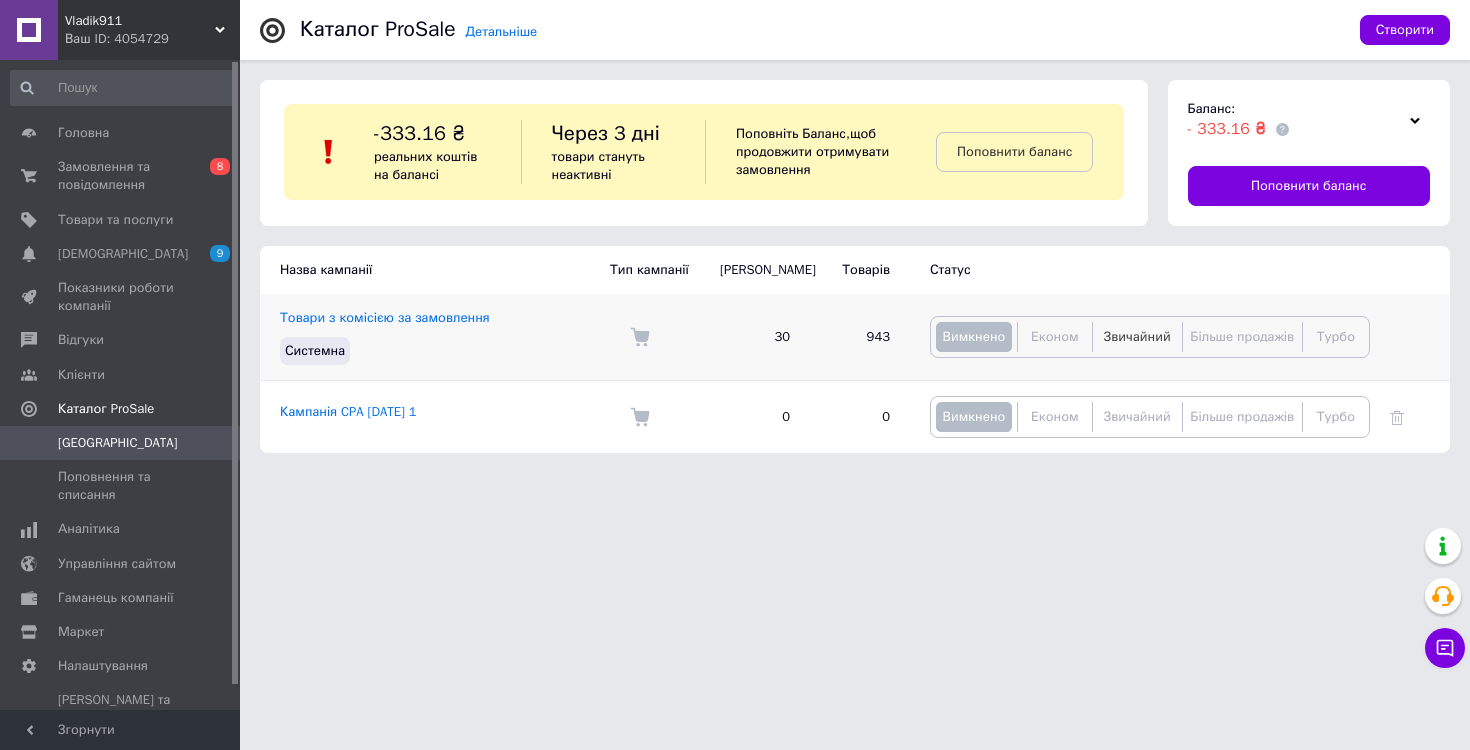 click on "Звичайний" at bounding box center (1137, 336) 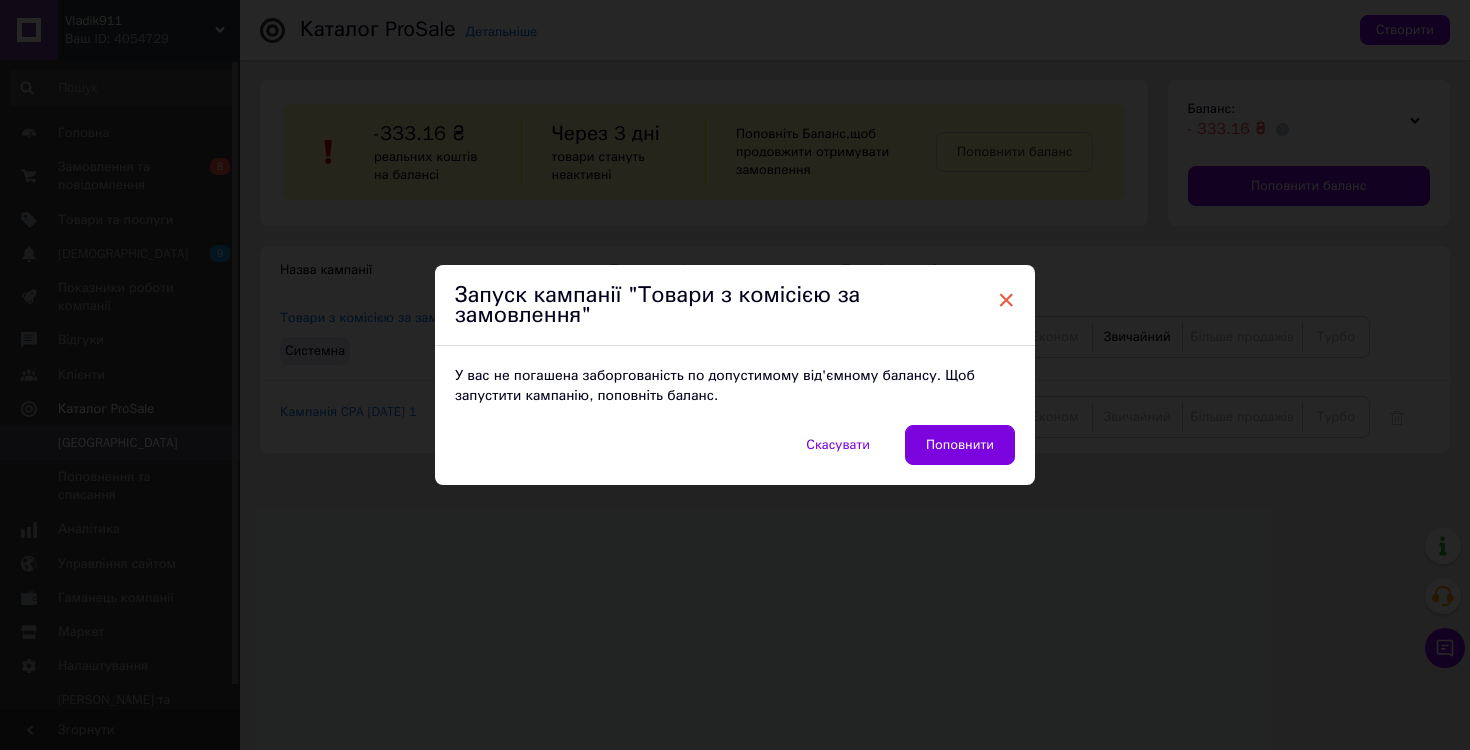 click on "×" at bounding box center [1006, 300] 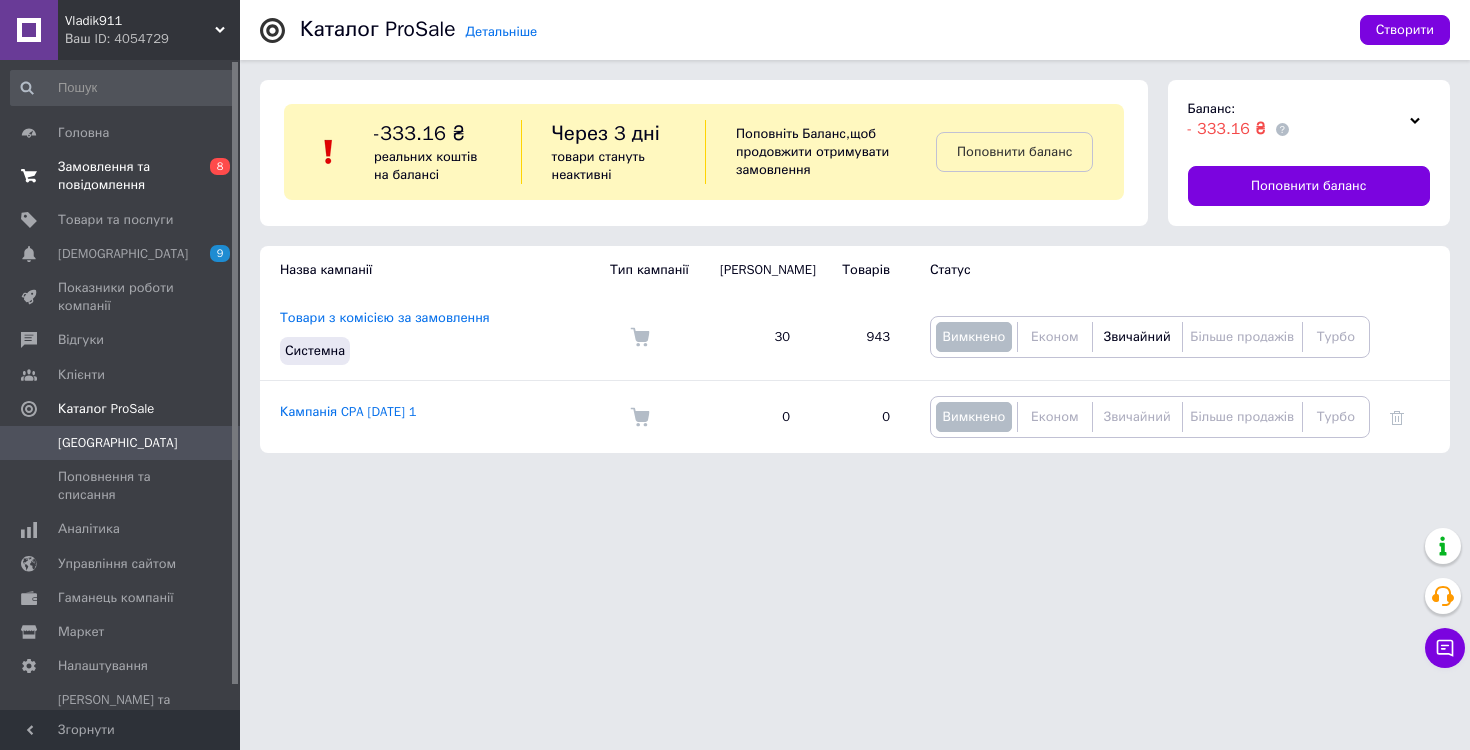 click on "Замовлення та повідомлення" at bounding box center [121, 176] 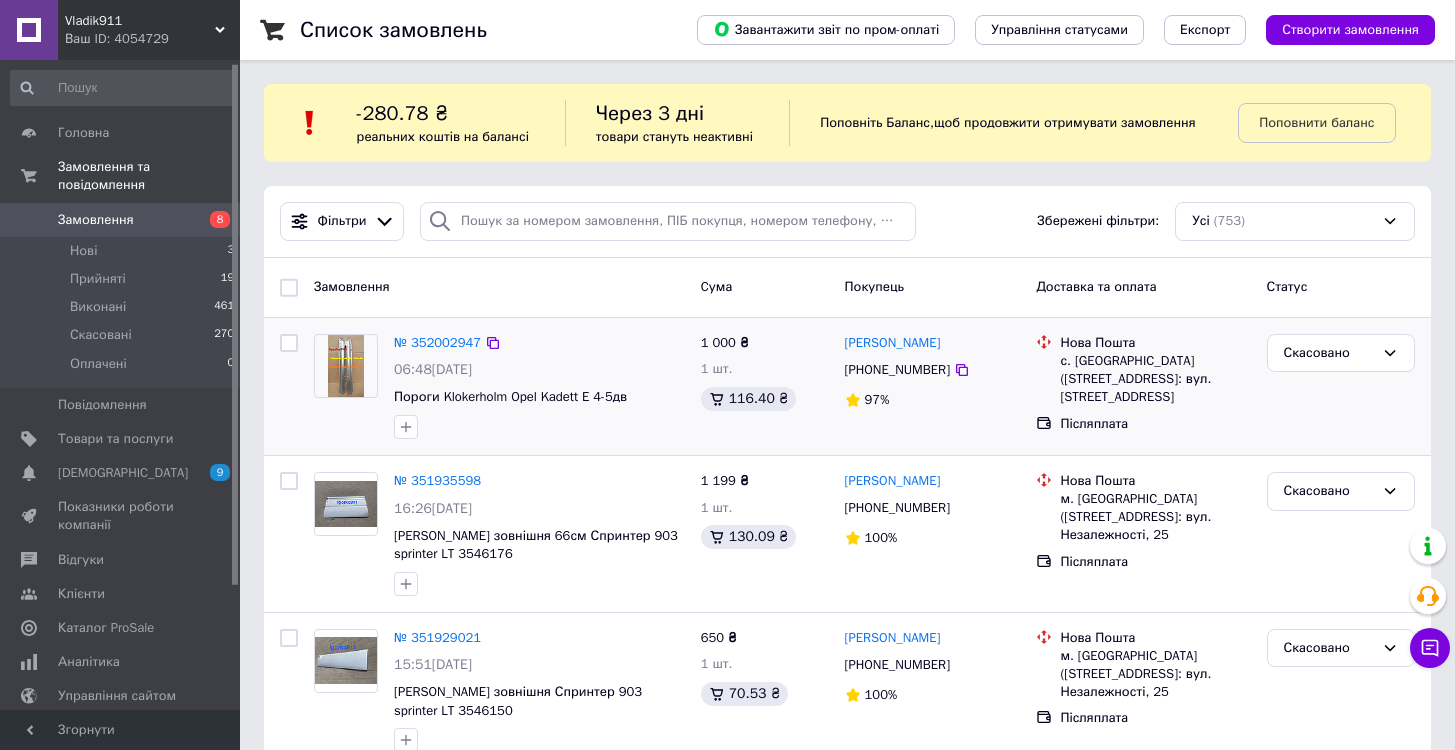 scroll, scrollTop: 4, scrollLeft: 0, axis: vertical 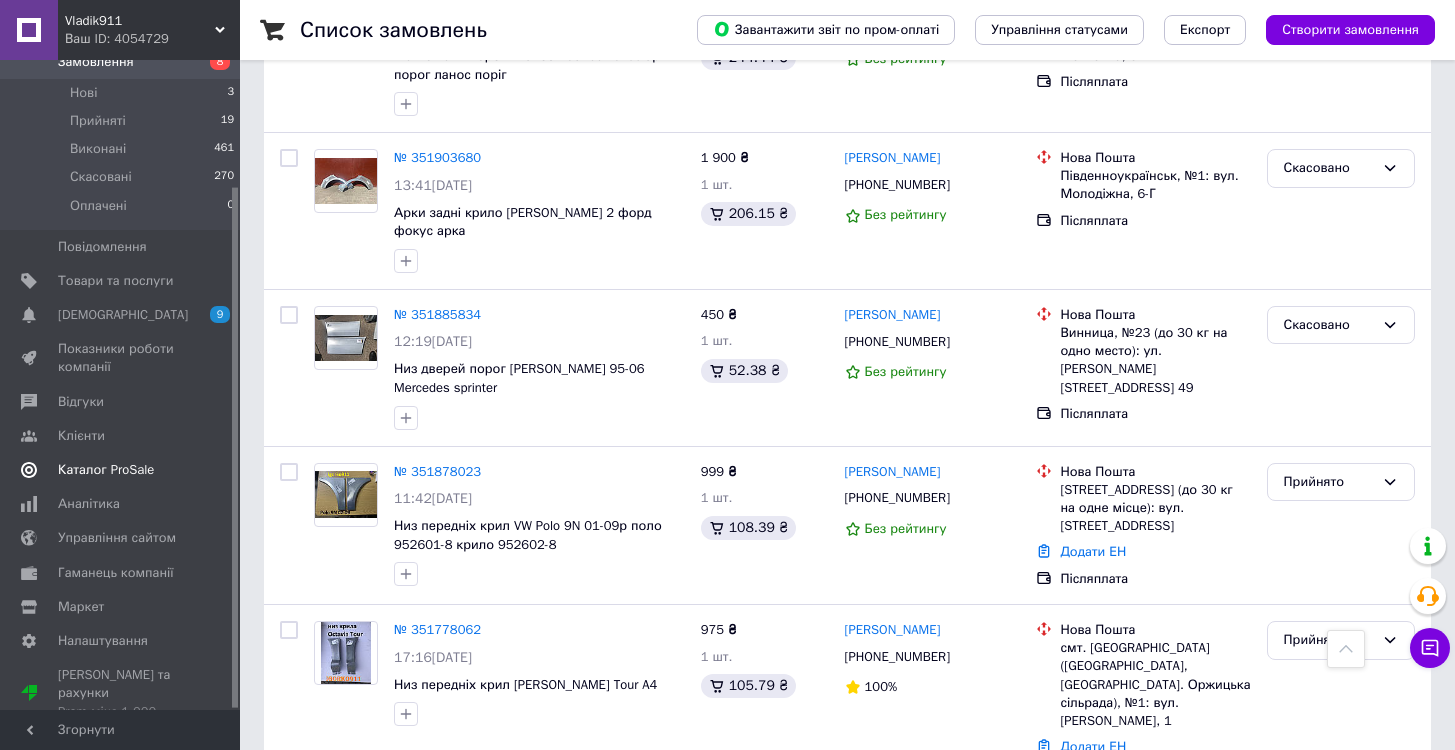 click on "Каталог ProSale" at bounding box center [121, 470] 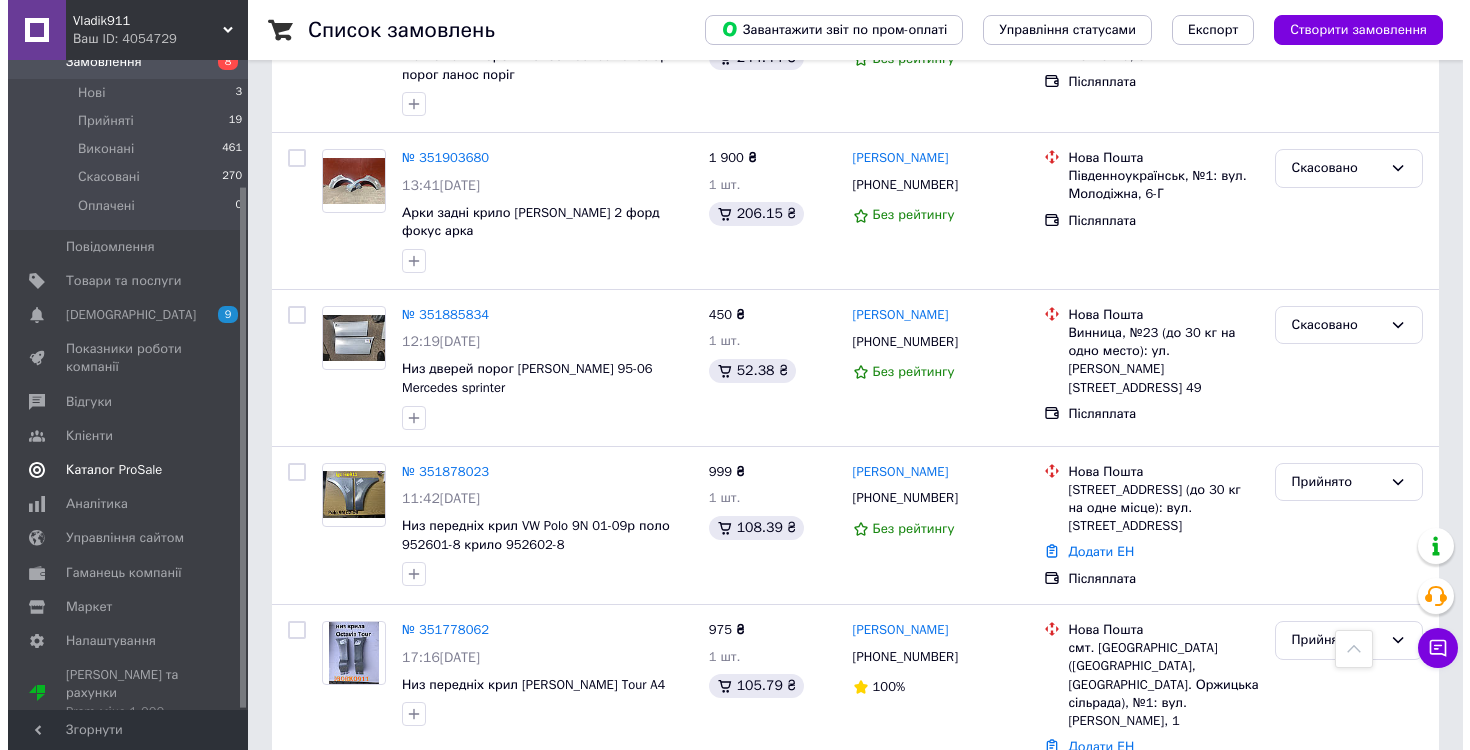 scroll, scrollTop: 0, scrollLeft: 0, axis: both 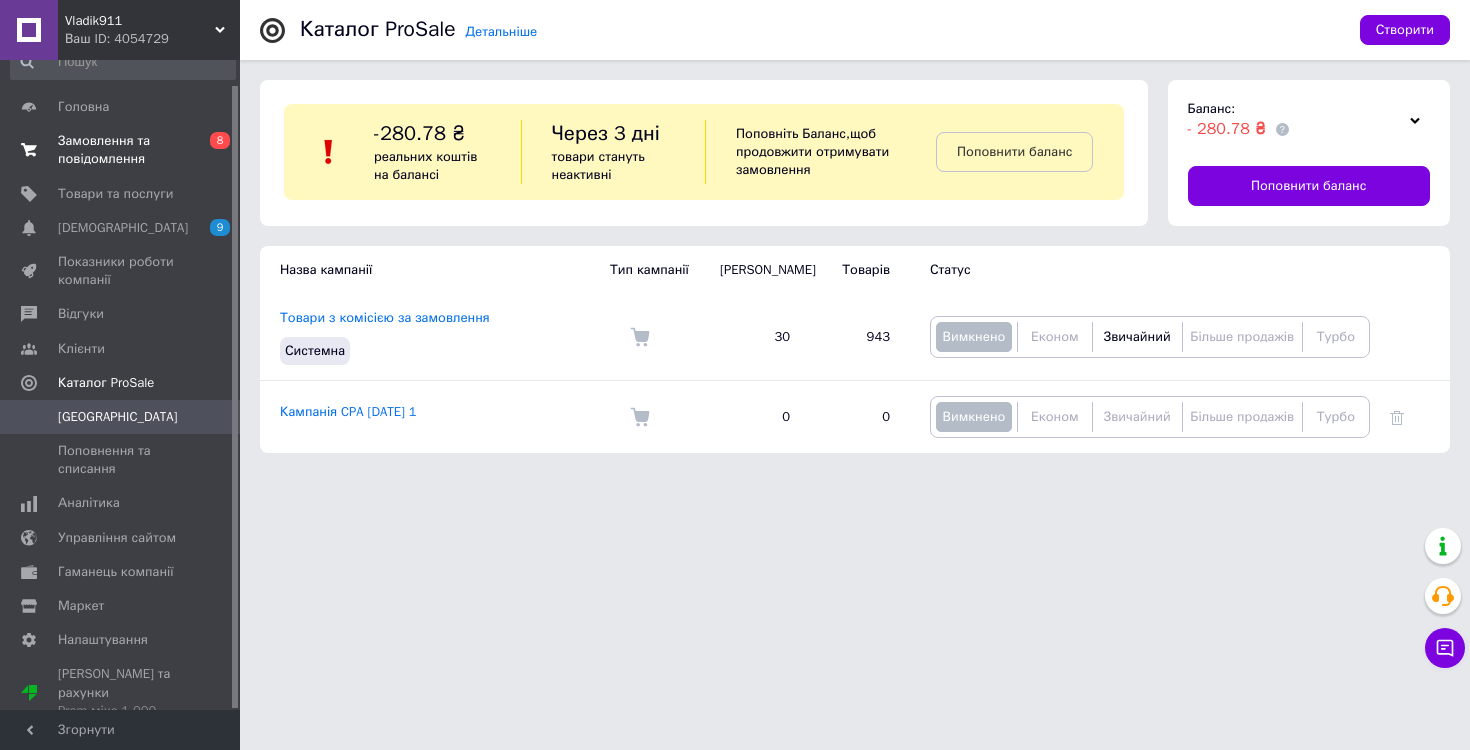 click on "Замовлення та повідомлення" at bounding box center (121, 150) 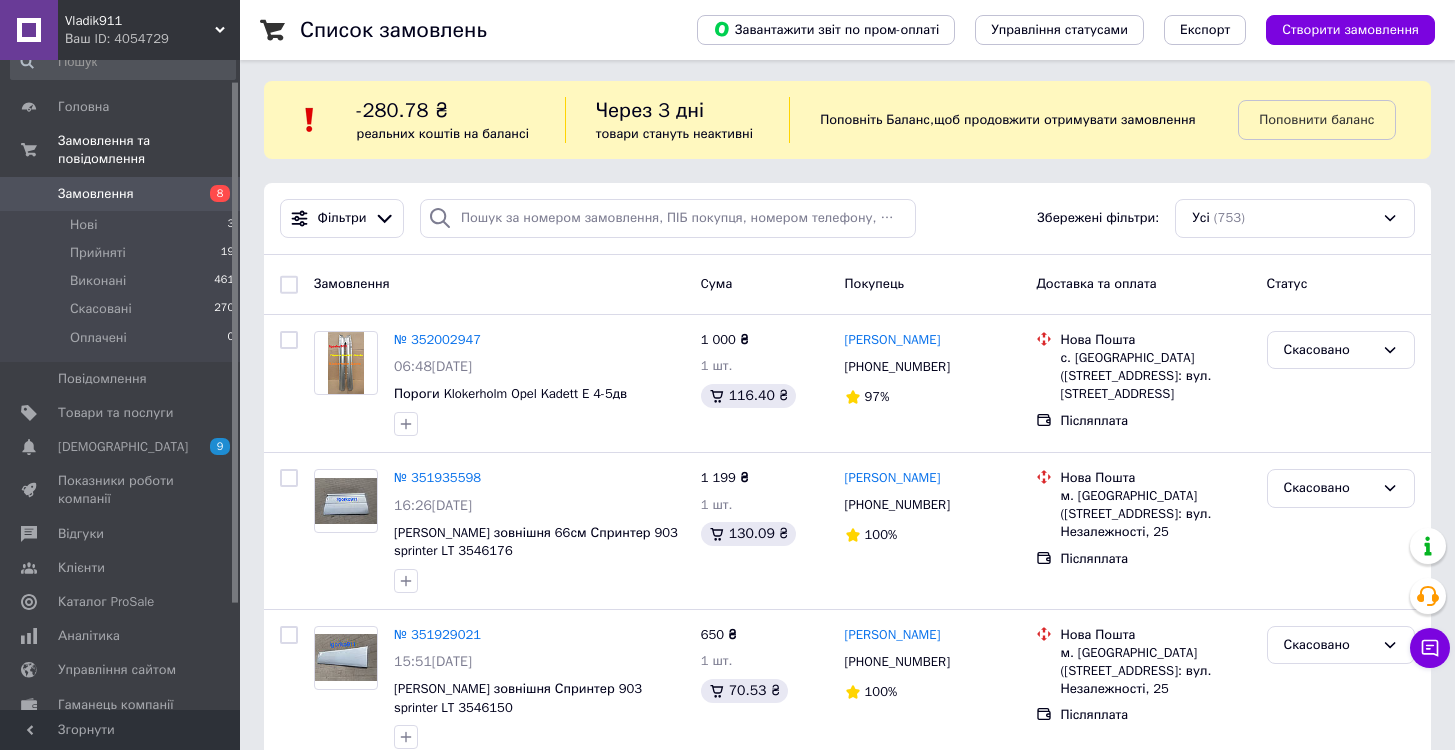 scroll, scrollTop: 4, scrollLeft: 0, axis: vertical 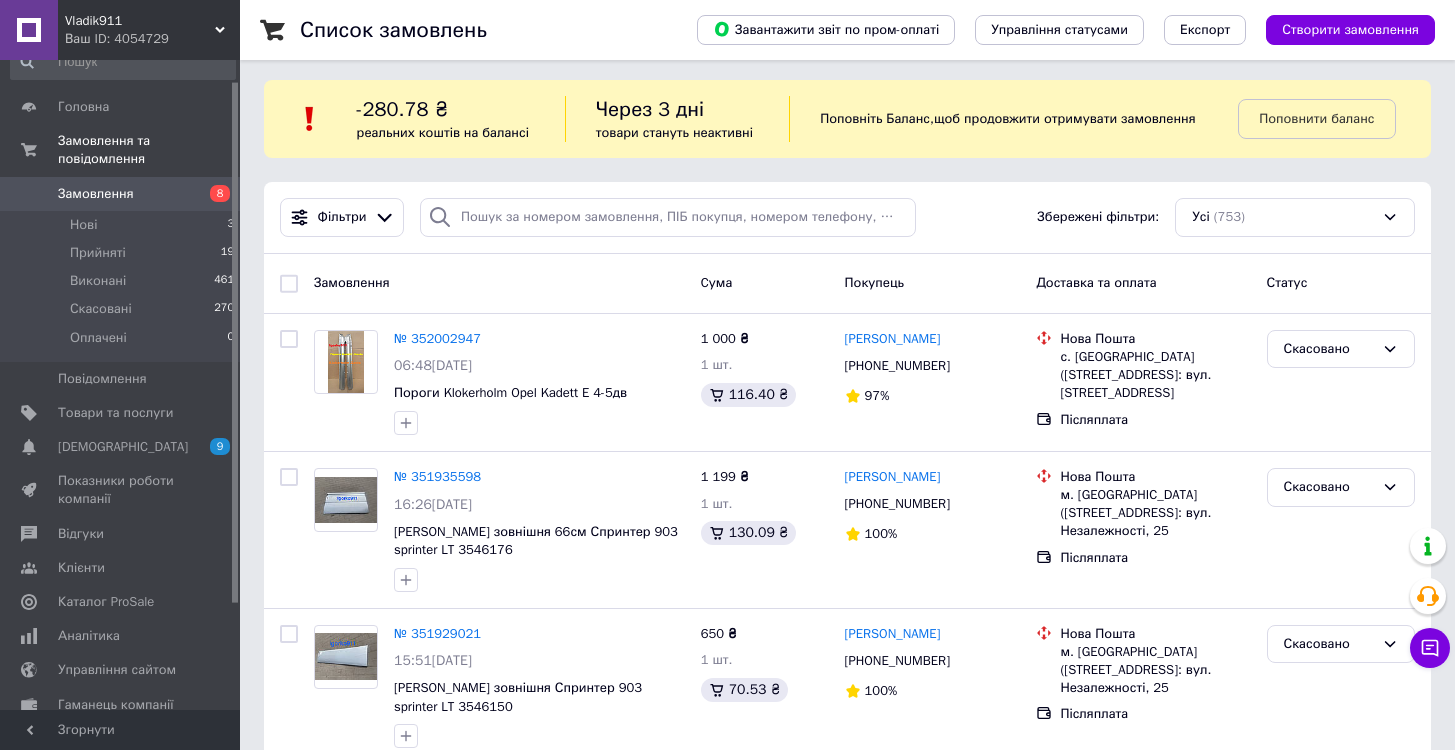 click on "Клієнти" at bounding box center (123, 568) 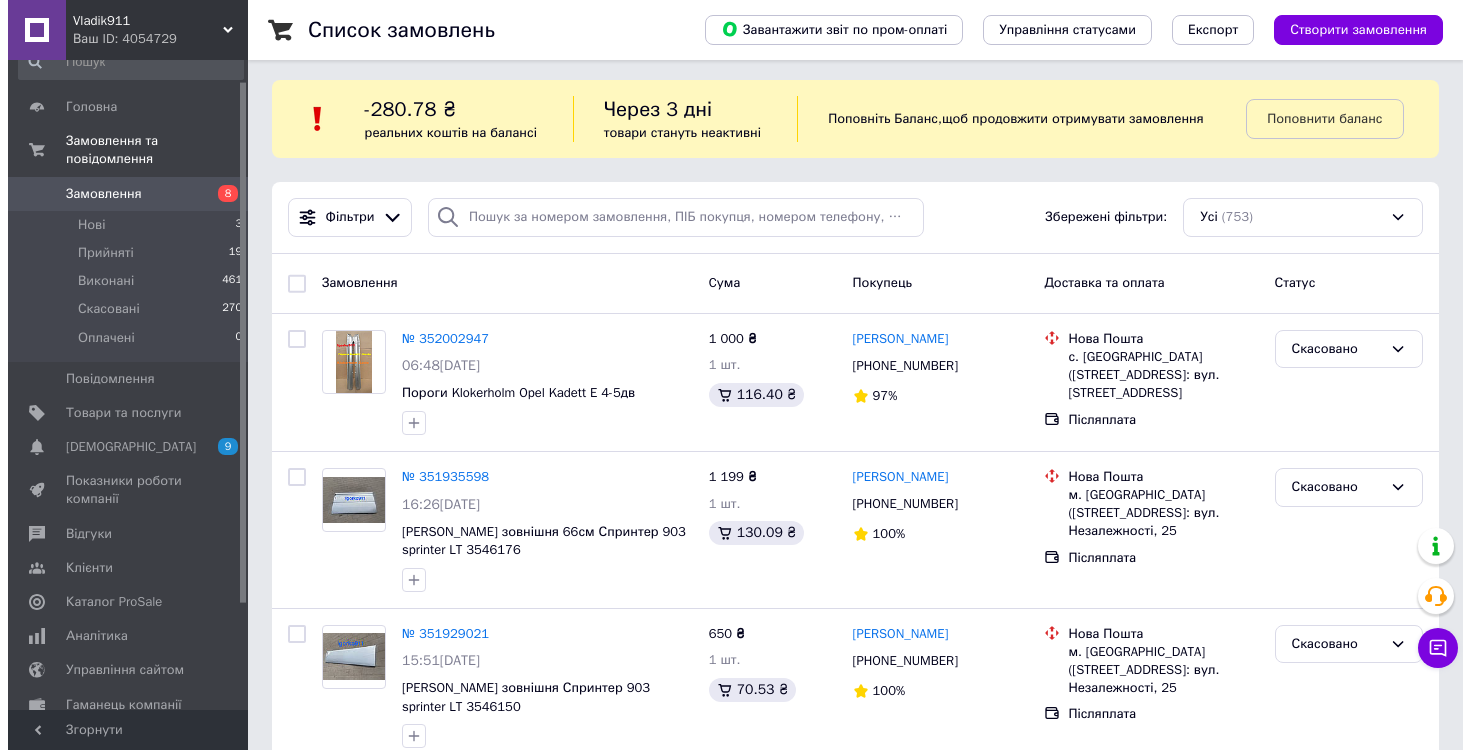 scroll, scrollTop: 0, scrollLeft: 0, axis: both 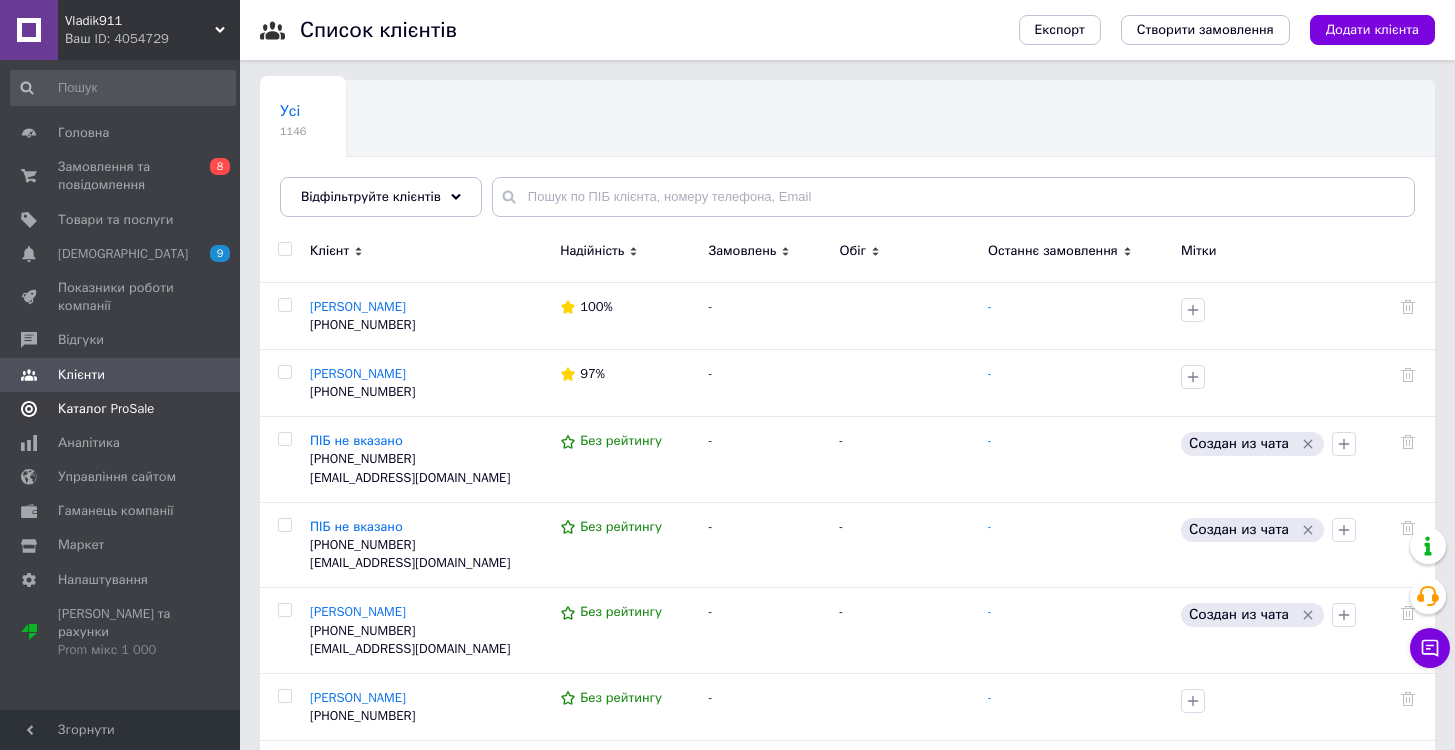 click on "Каталог ProSale" at bounding box center (106, 409) 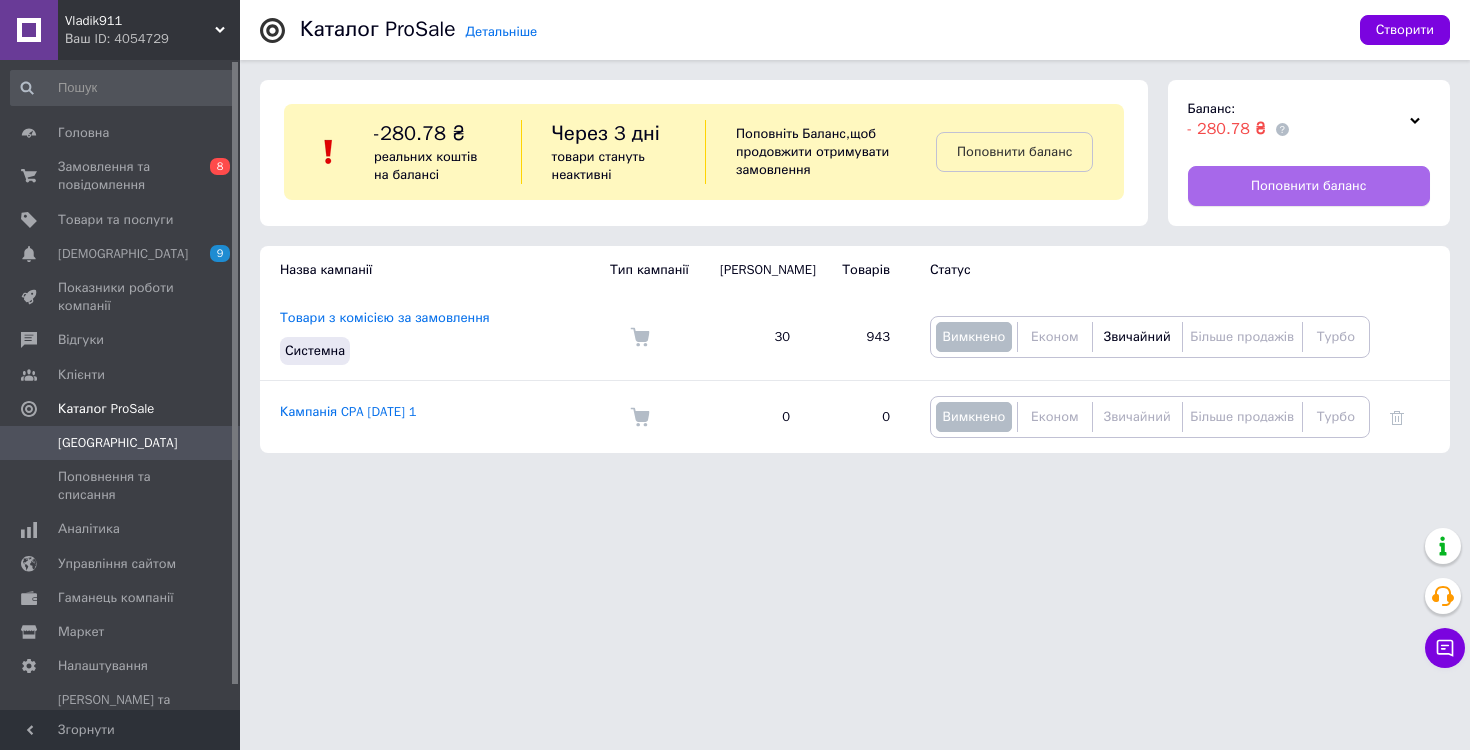 click on "Поповнити баланс" at bounding box center (1308, 186) 